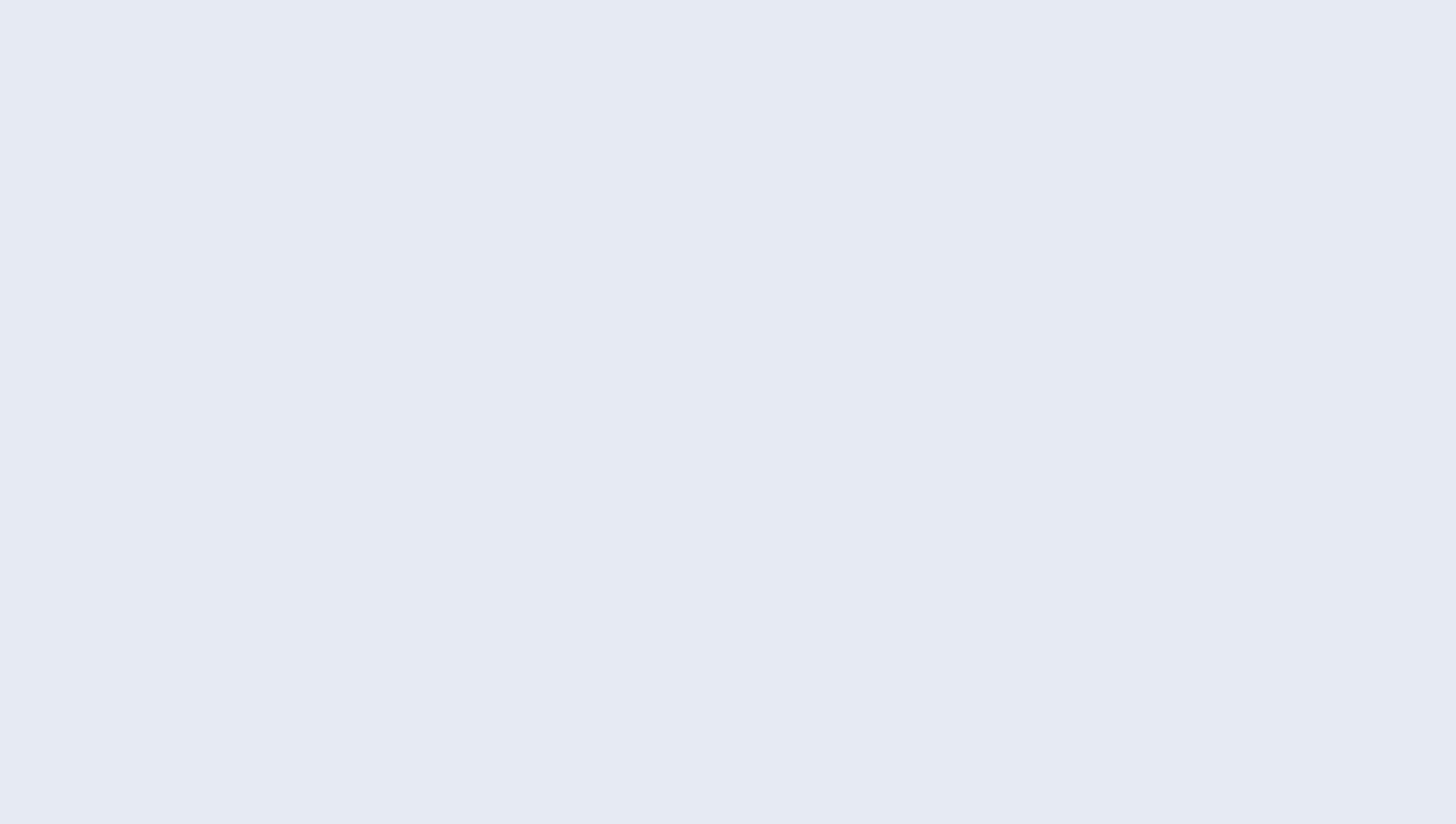 scroll, scrollTop: 0, scrollLeft: 0, axis: both 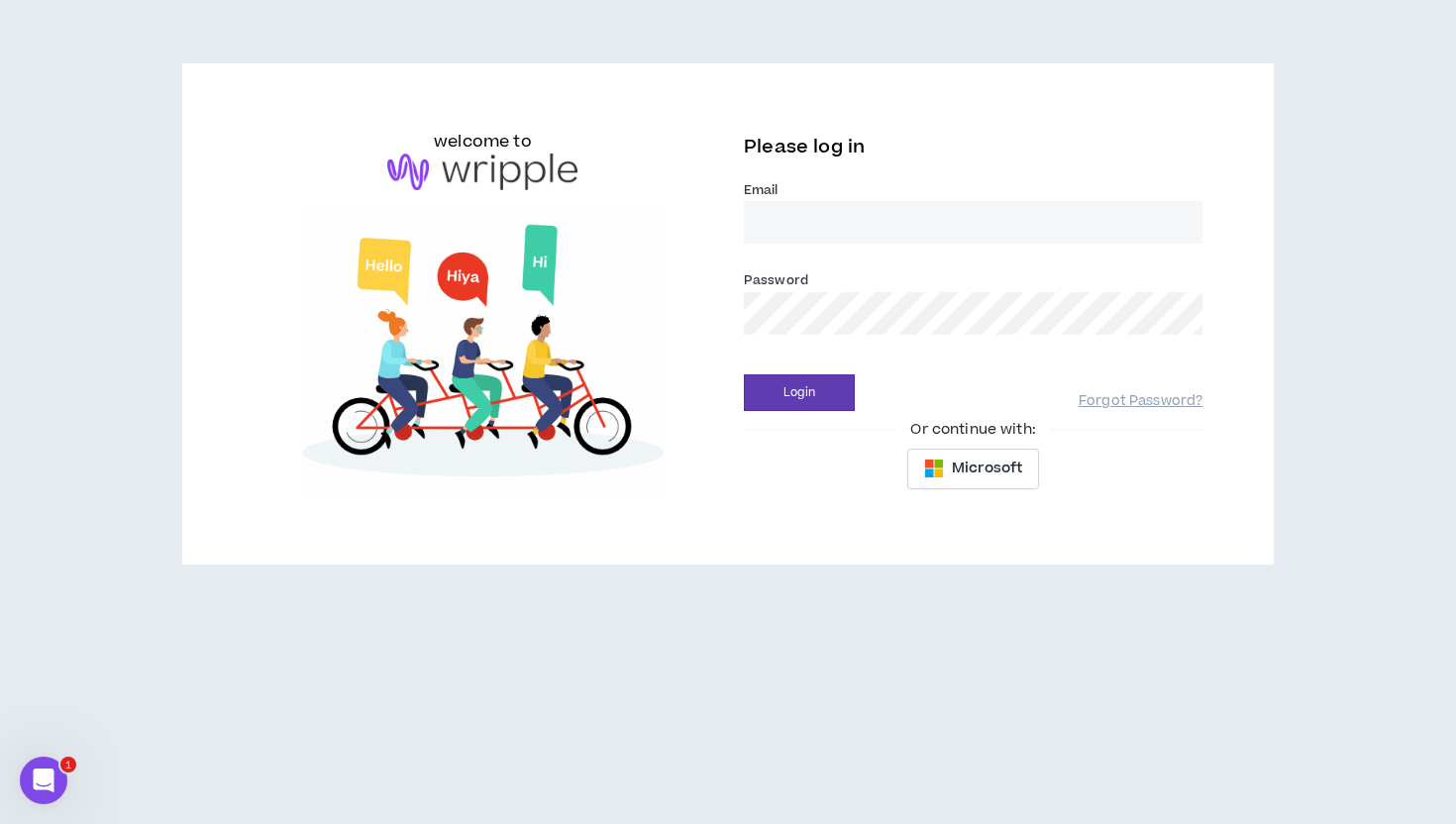 click on "Email  *" at bounding box center [973, 222] 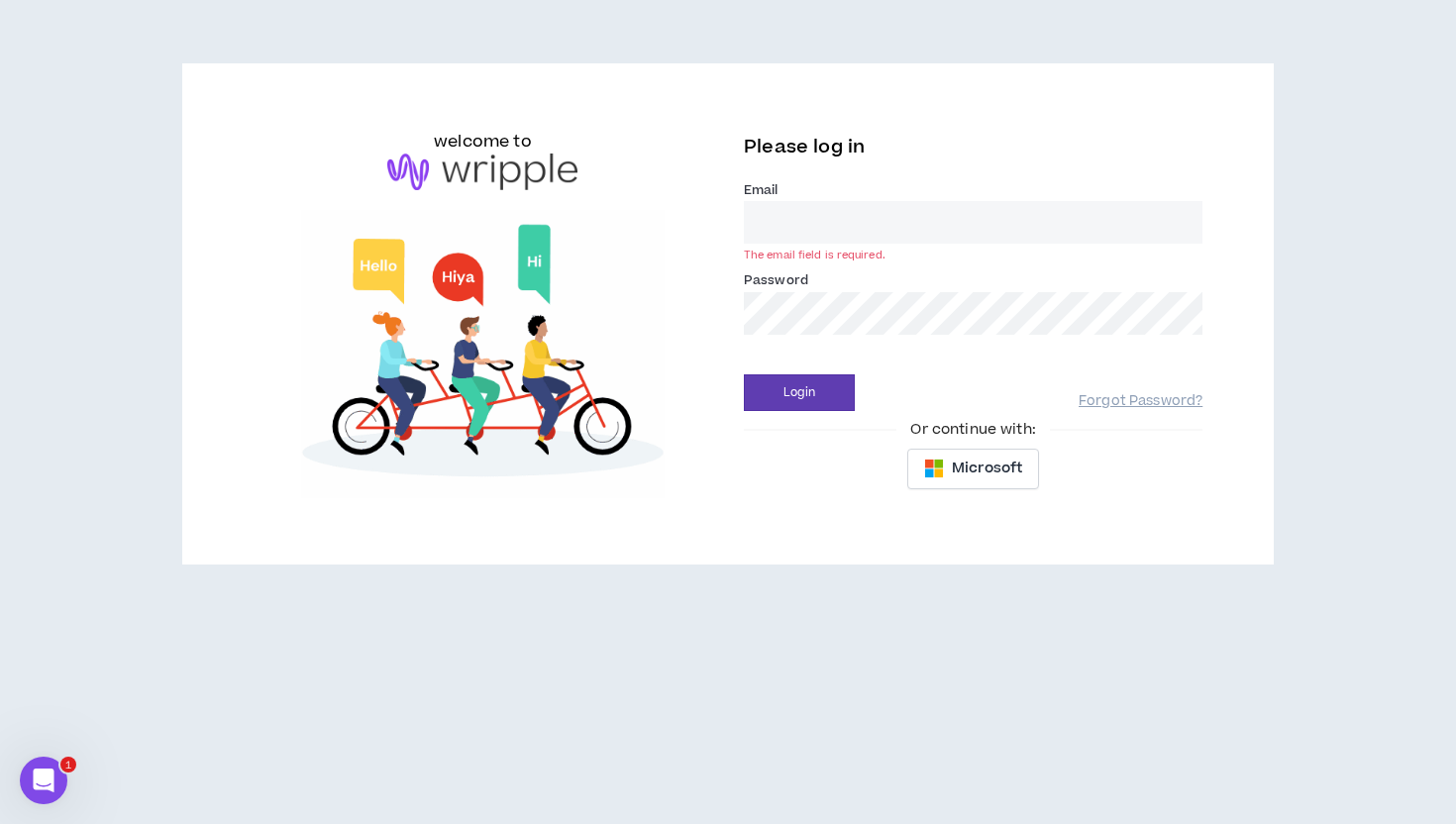 type on "[EMAIL]" 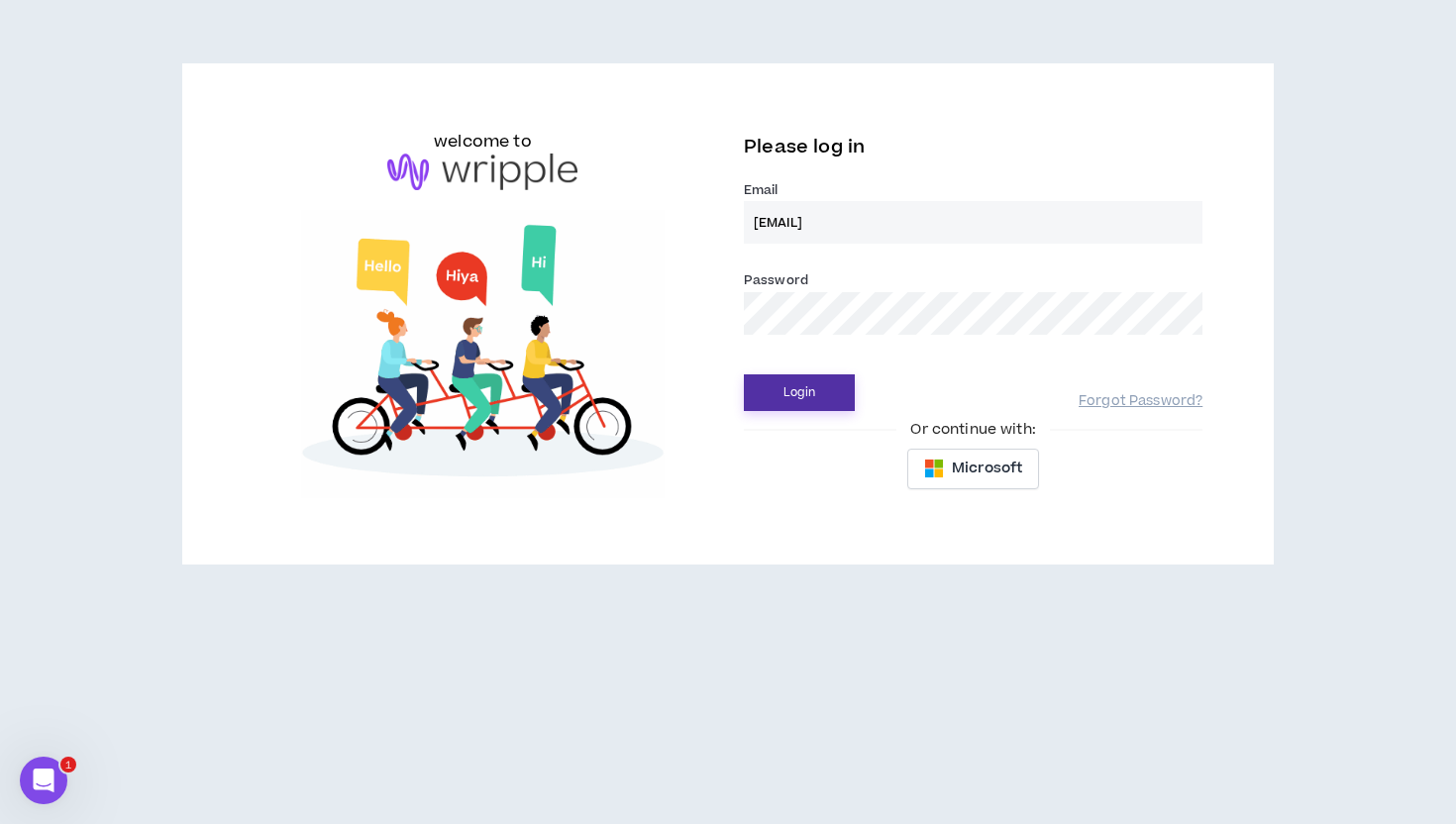 click on "Login" at bounding box center (799, 392) 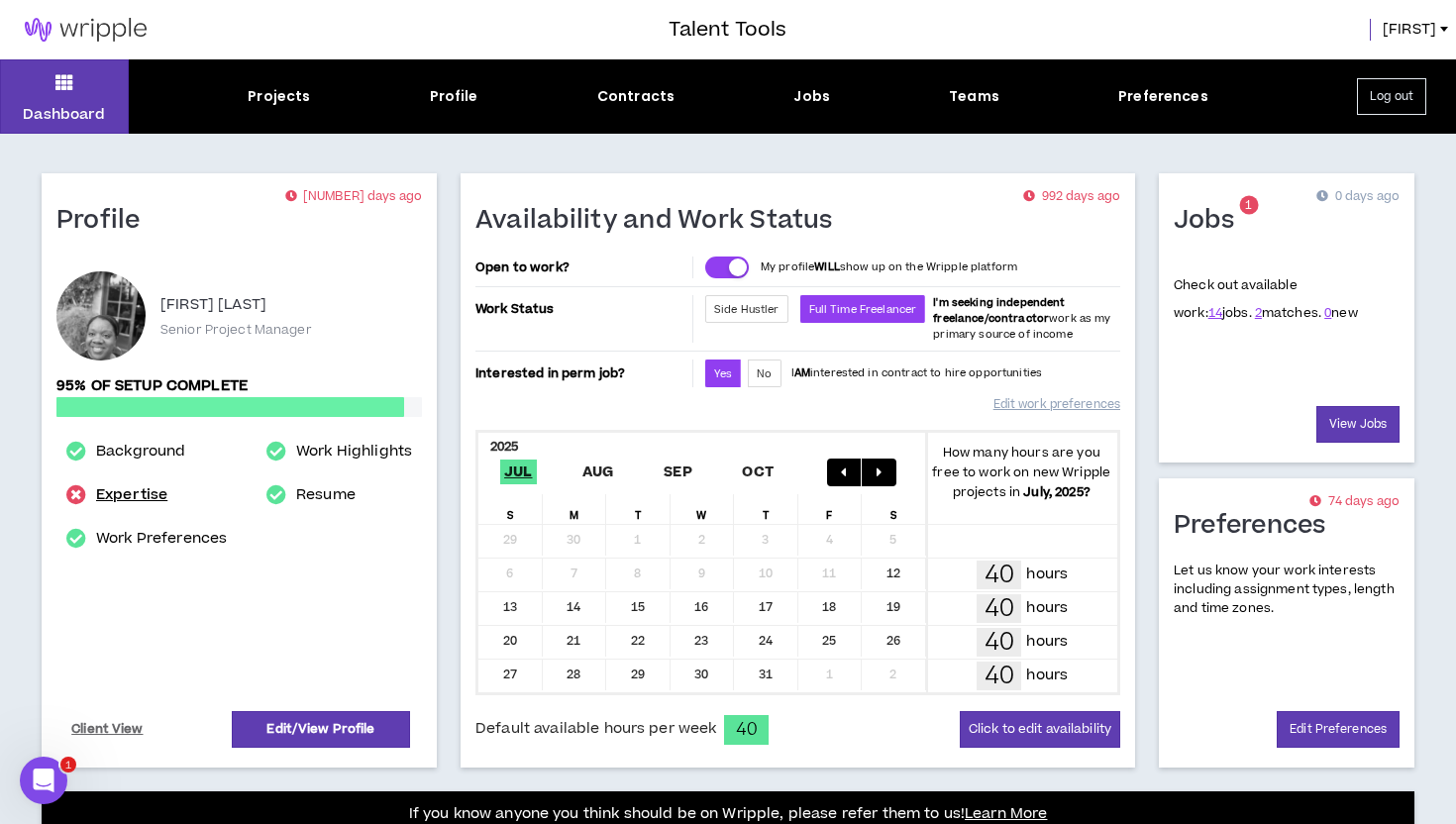 click on "Expertise" at bounding box center (132, 495) 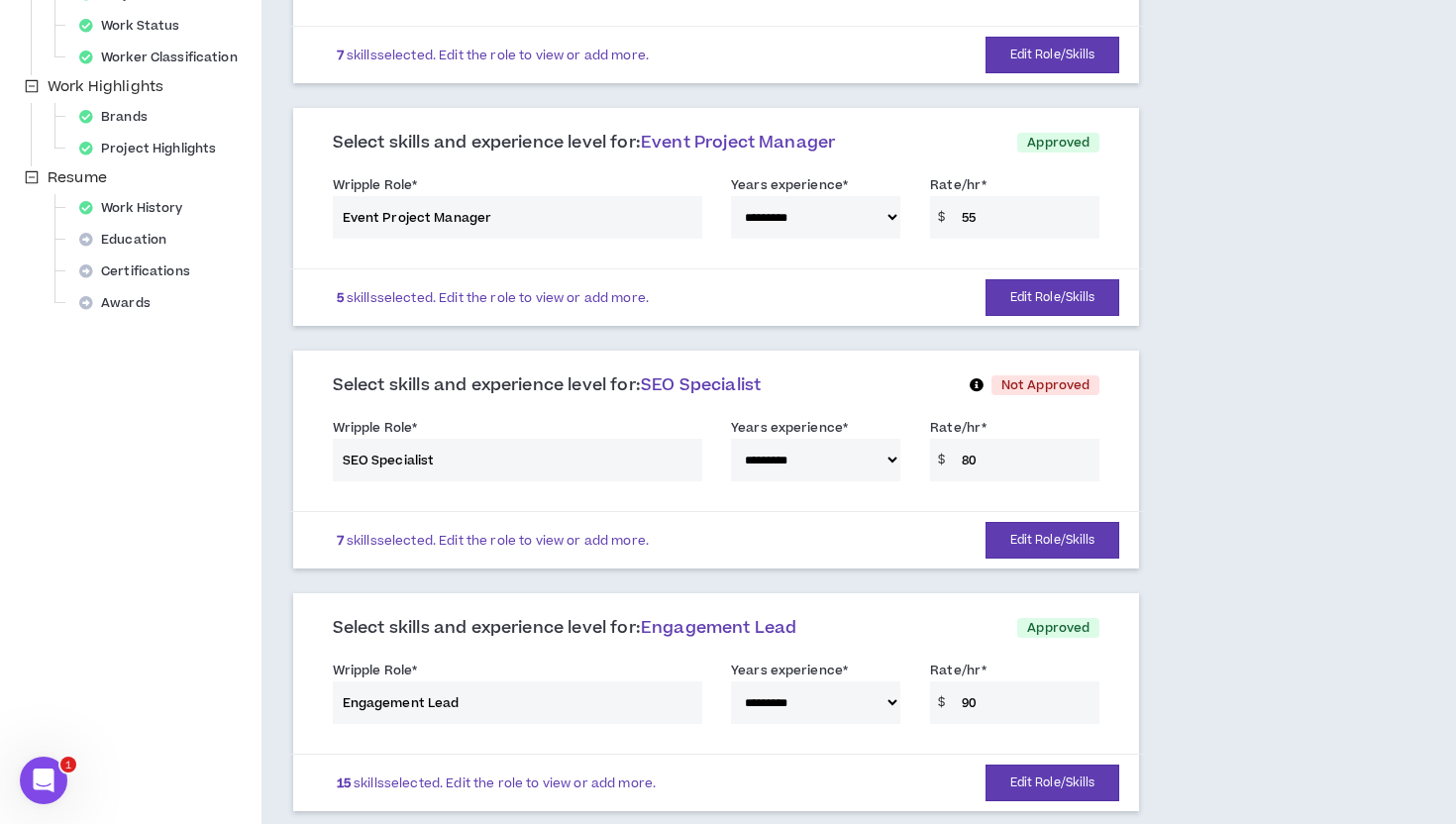 scroll, scrollTop: 0, scrollLeft: 0, axis: both 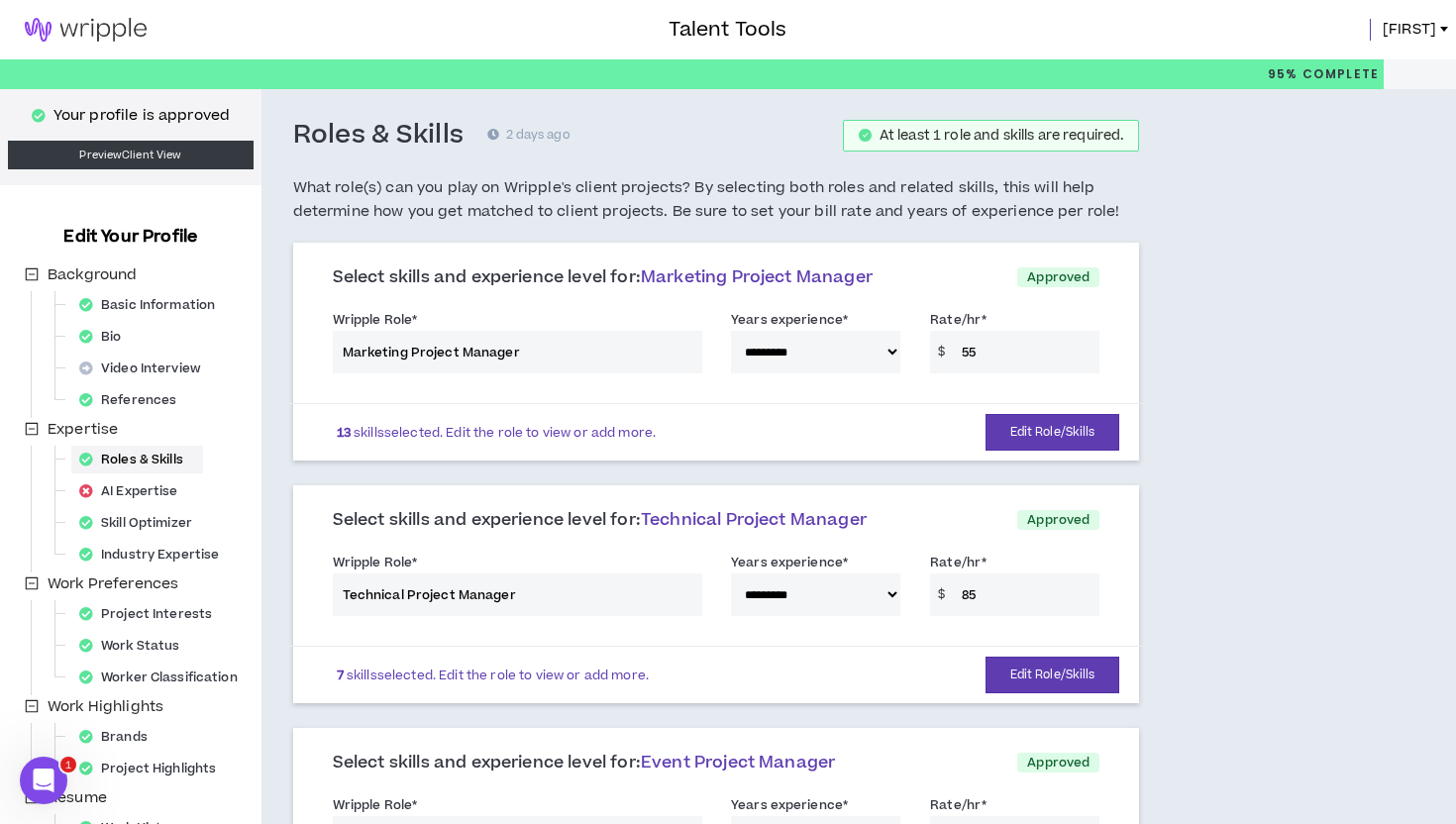 click at bounding box center [85, 30] 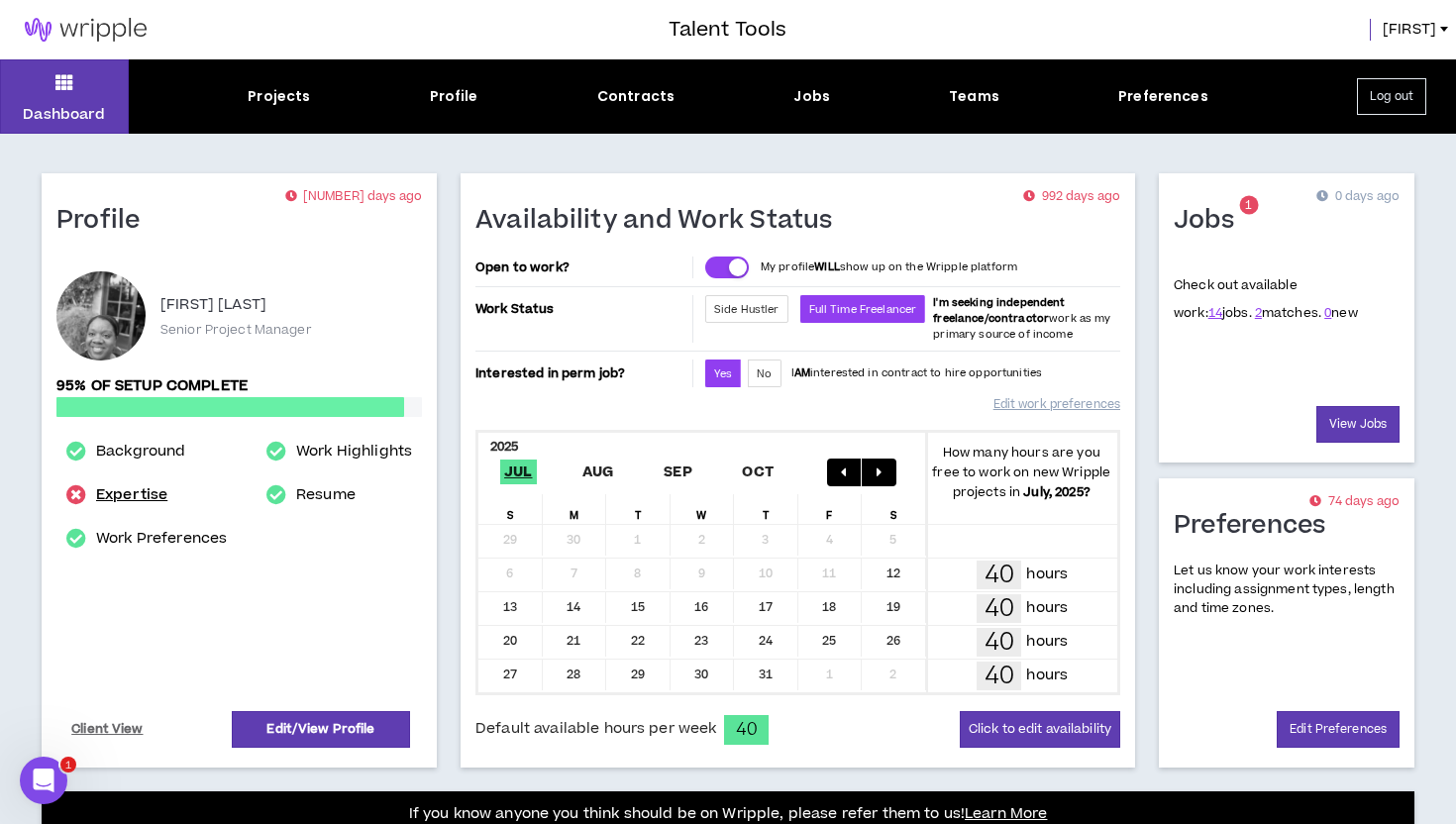 click on "Expertise" at bounding box center (132, 495) 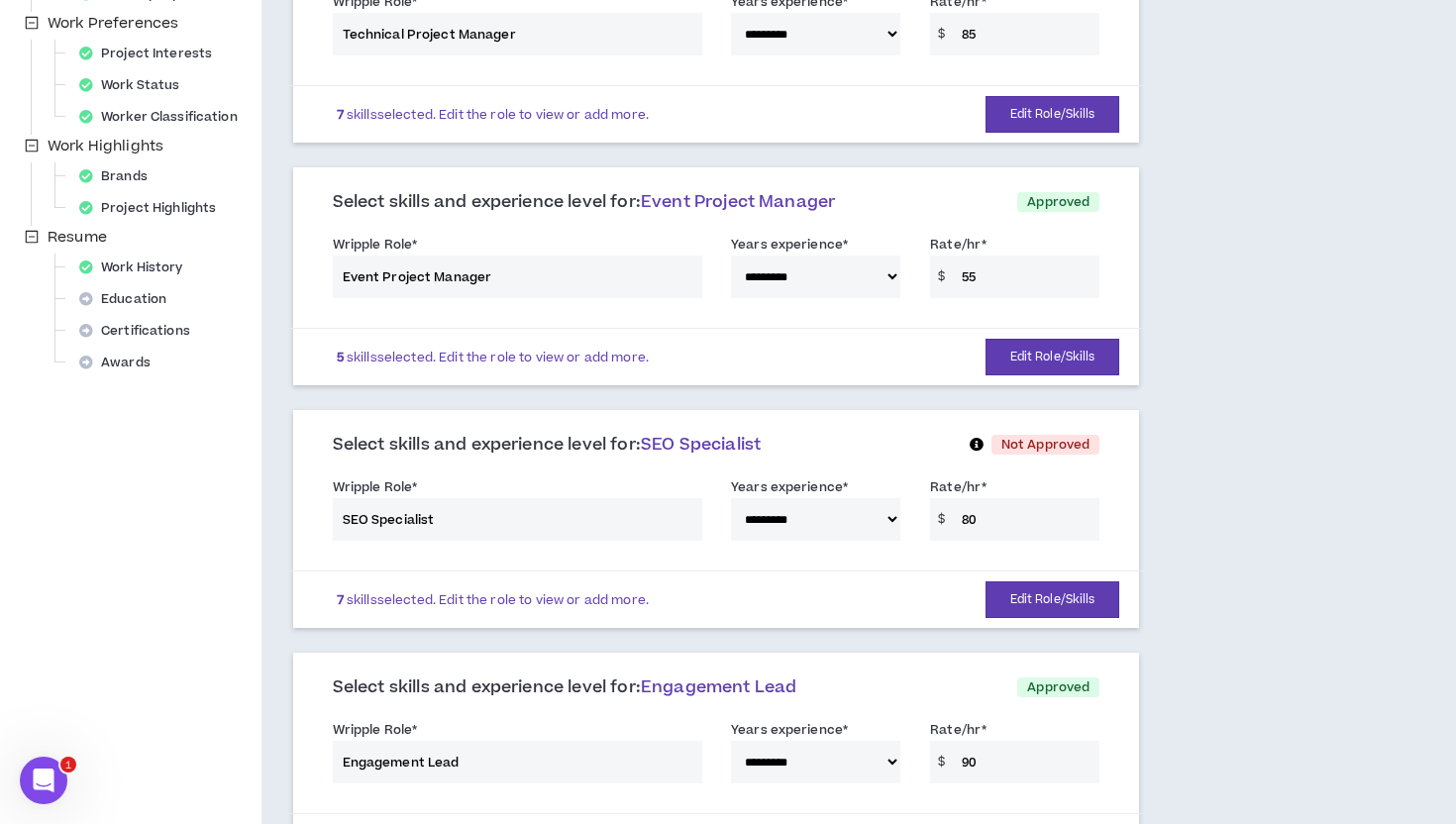 scroll, scrollTop: 564, scrollLeft: 0, axis: vertical 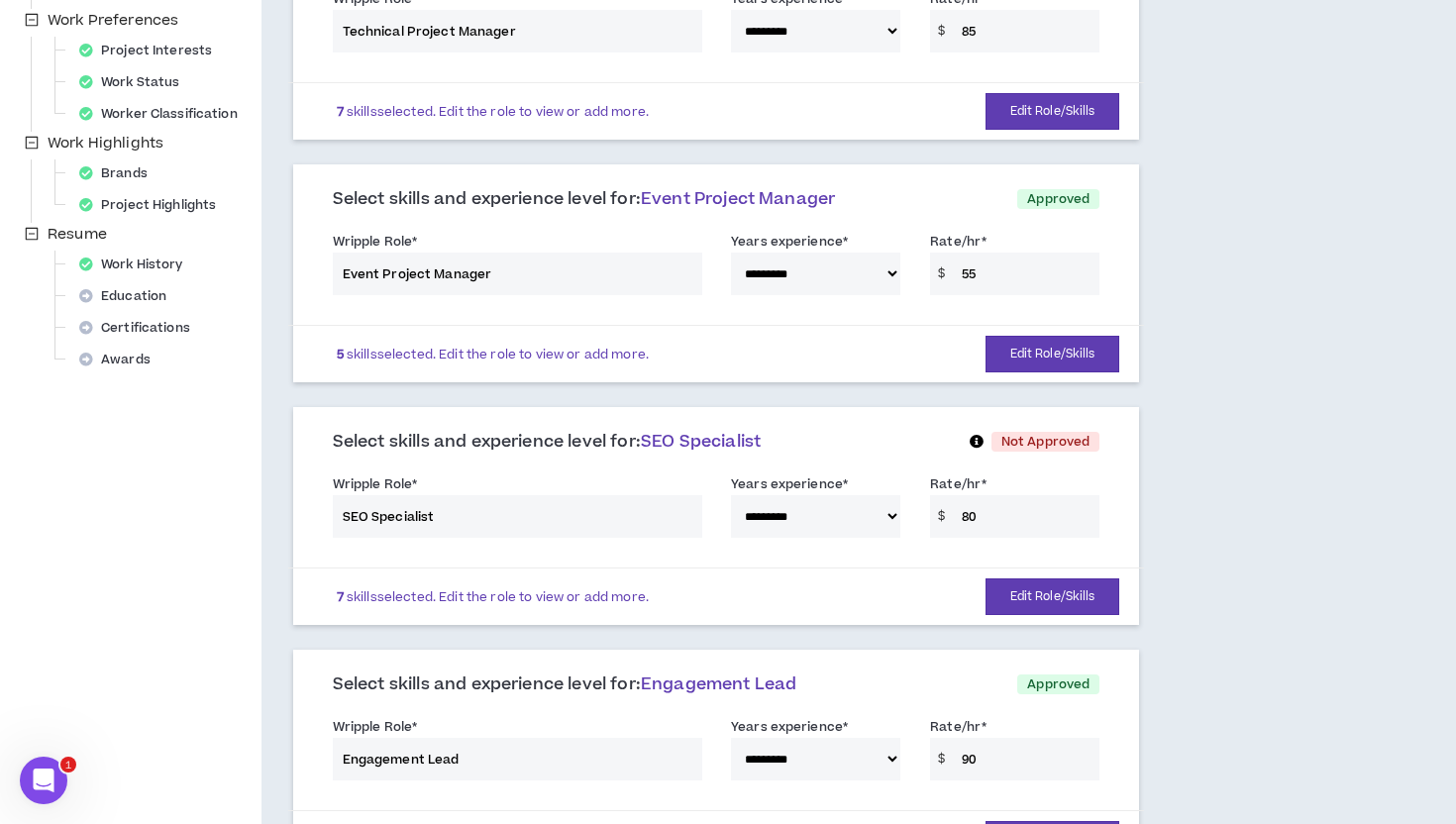 click on "[FIRST] Role * SEO Specialist Years experience * [NUMBER] * [NUMBER] * [NUMBER] * [NUMBER] * [NUMBER] Rate/hr * $ 80" at bounding box center [716, 510] 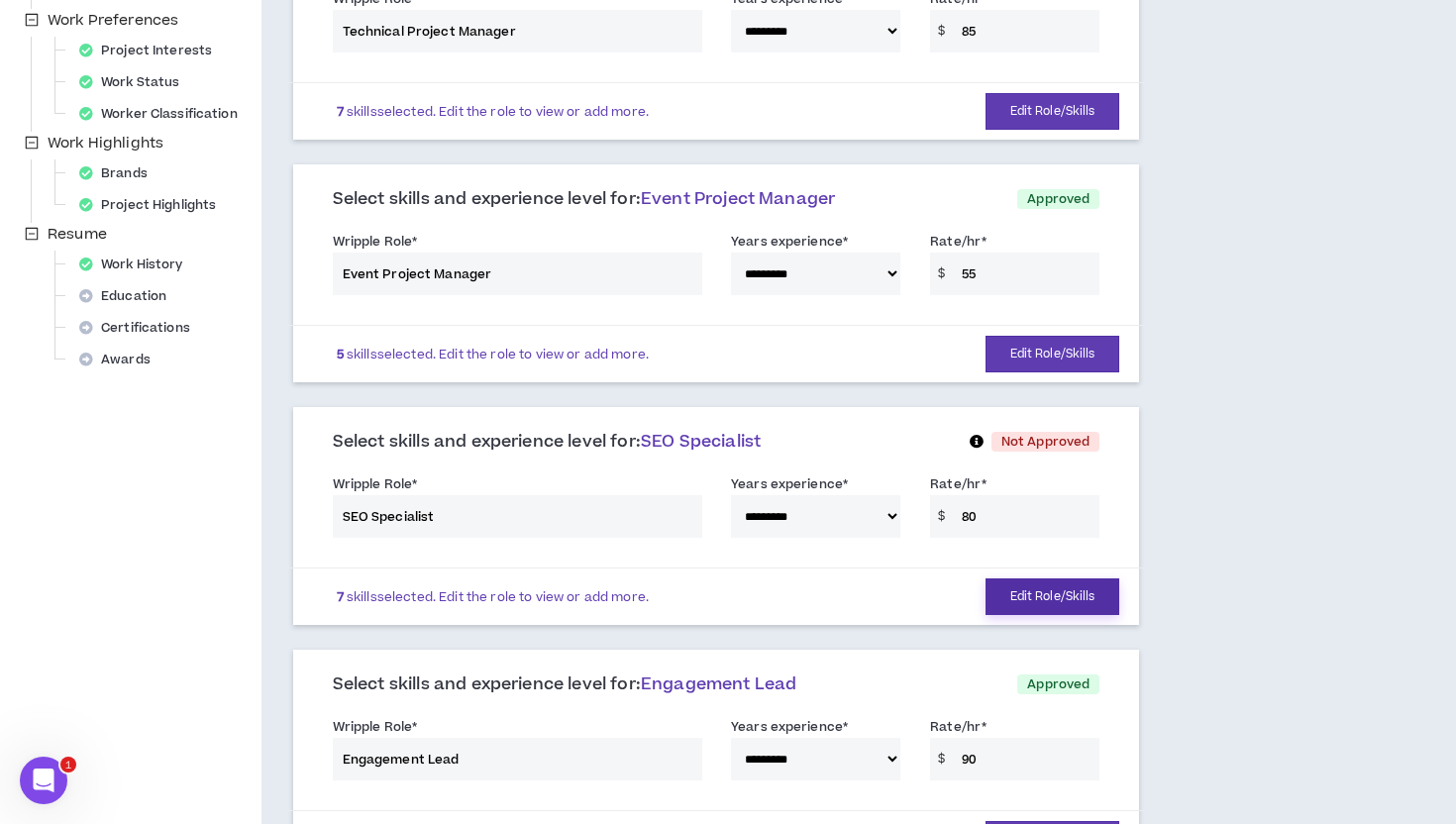click on "Edit Role/Skills" at bounding box center [1053, 596] 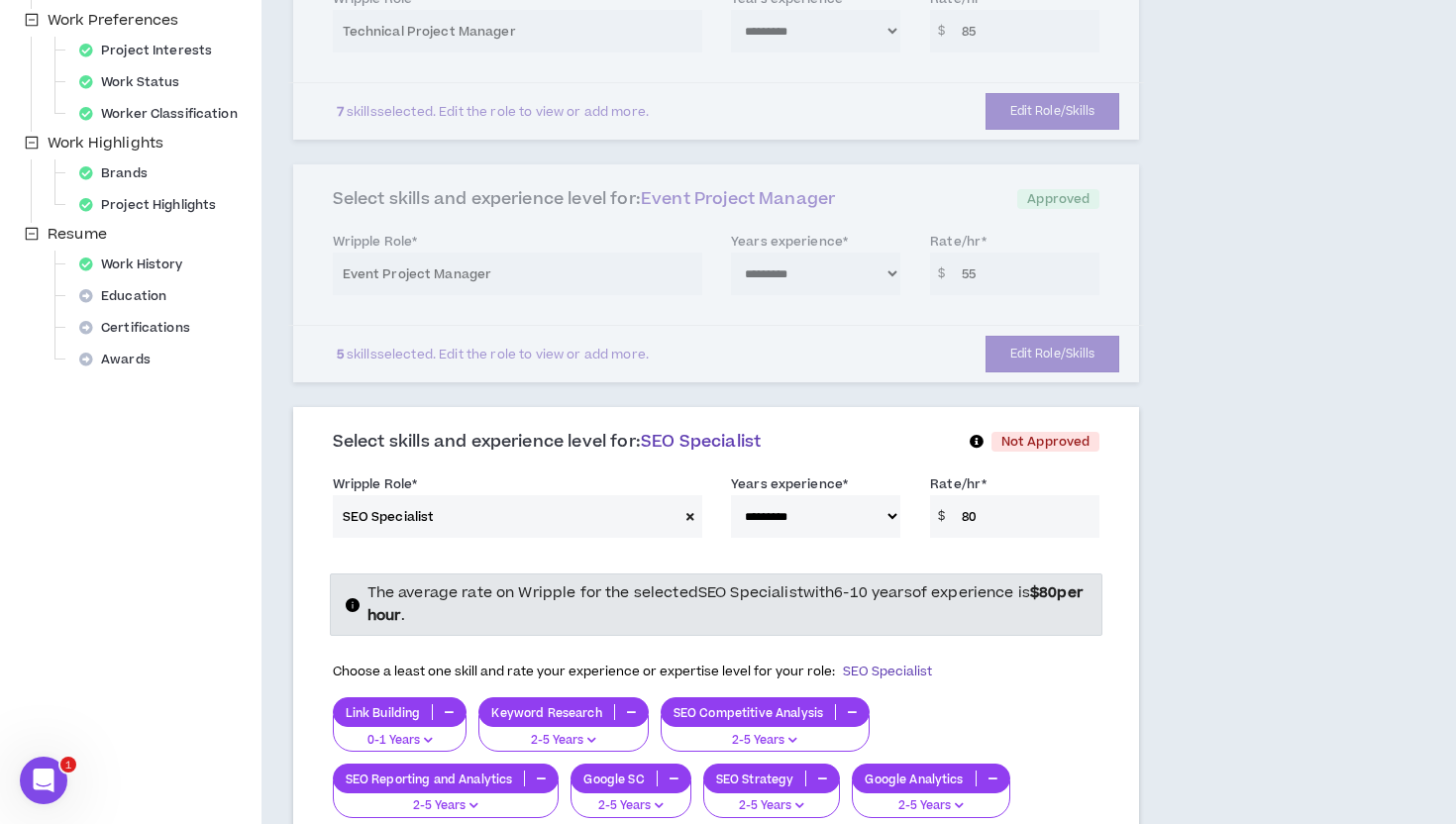 click on "**********" at bounding box center (815, 516) 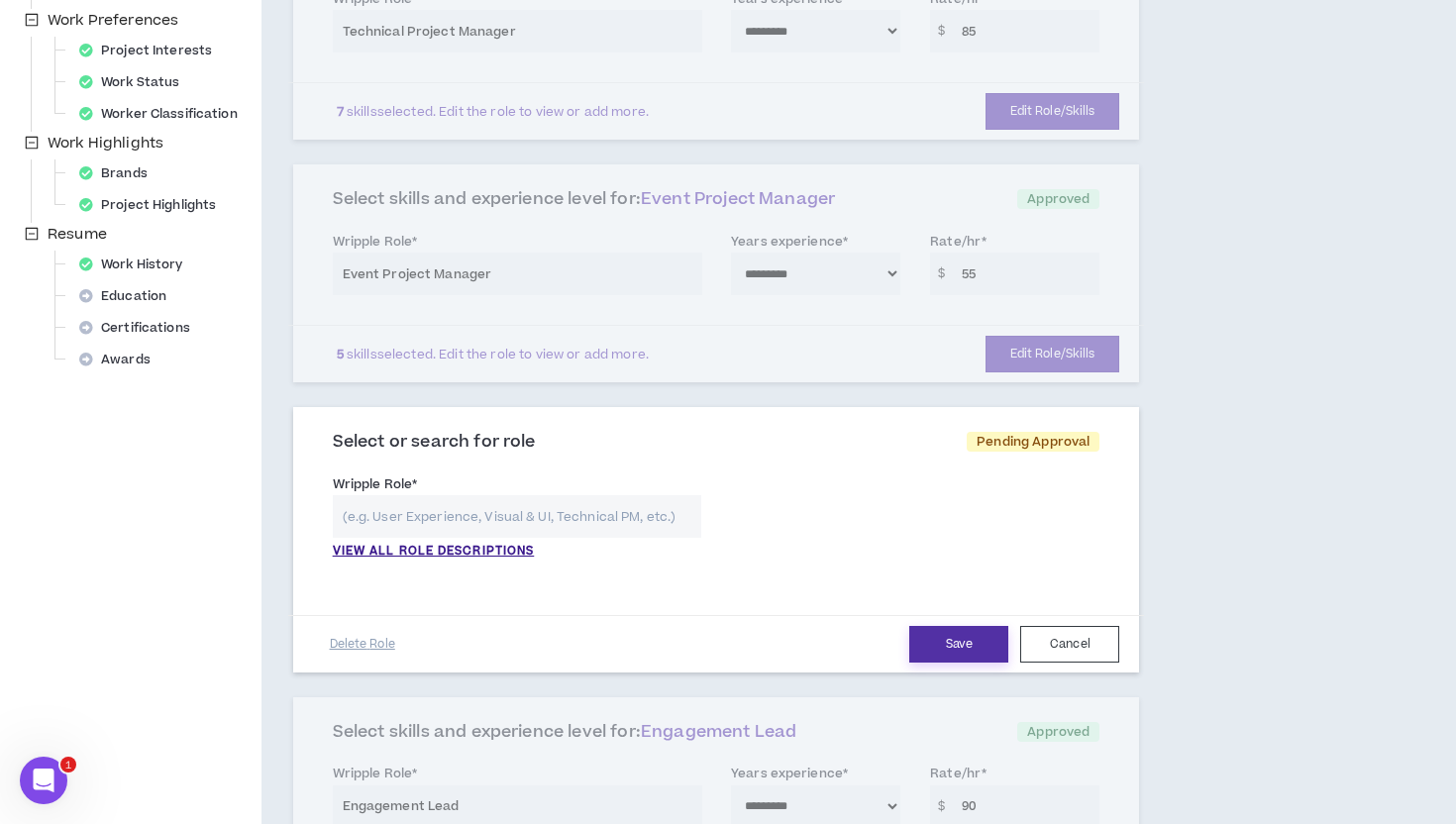 click on "Save" at bounding box center (959, 644) 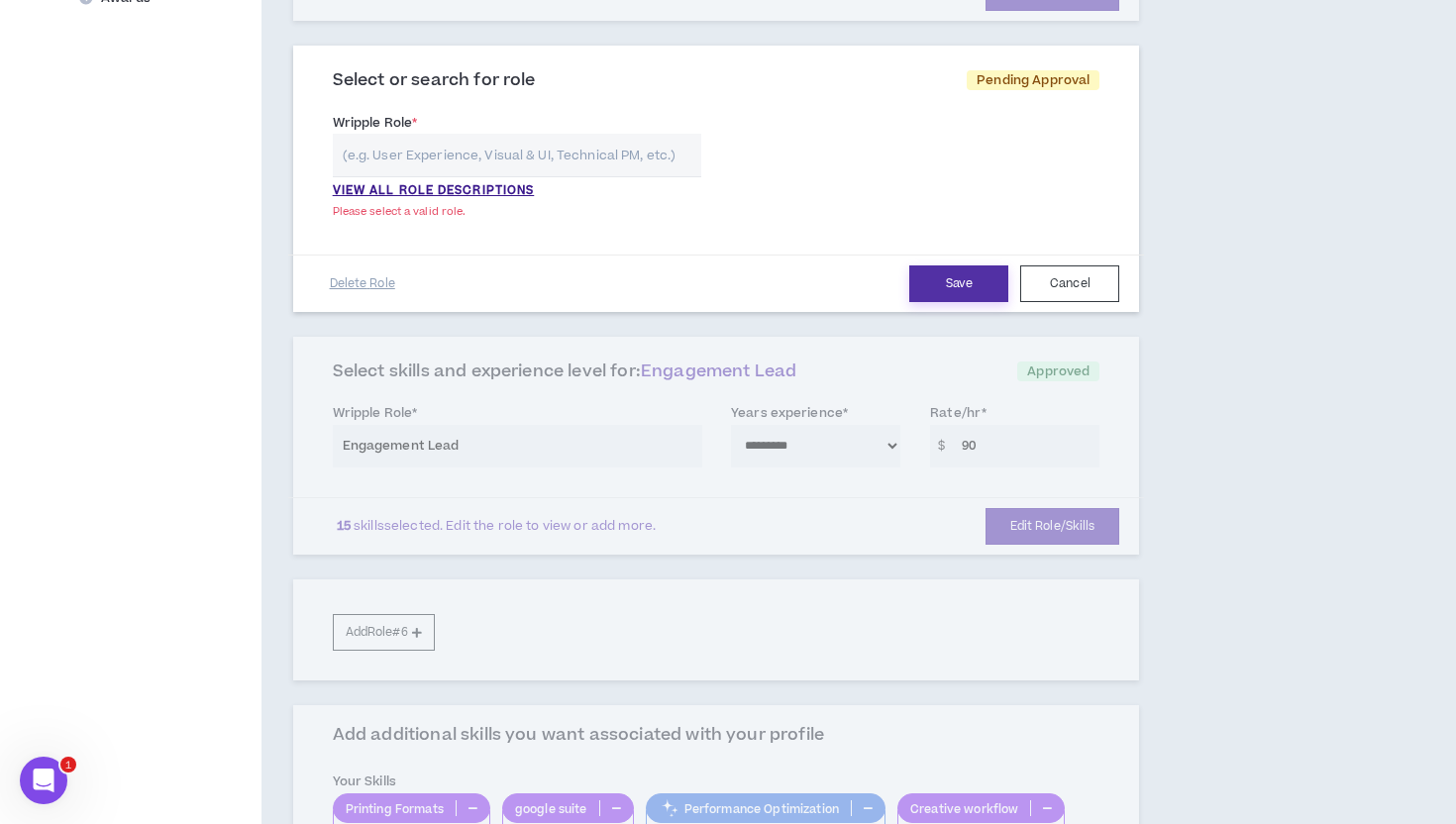 scroll, scrollTop: 919, scrollLeft: 0, axis: vertical 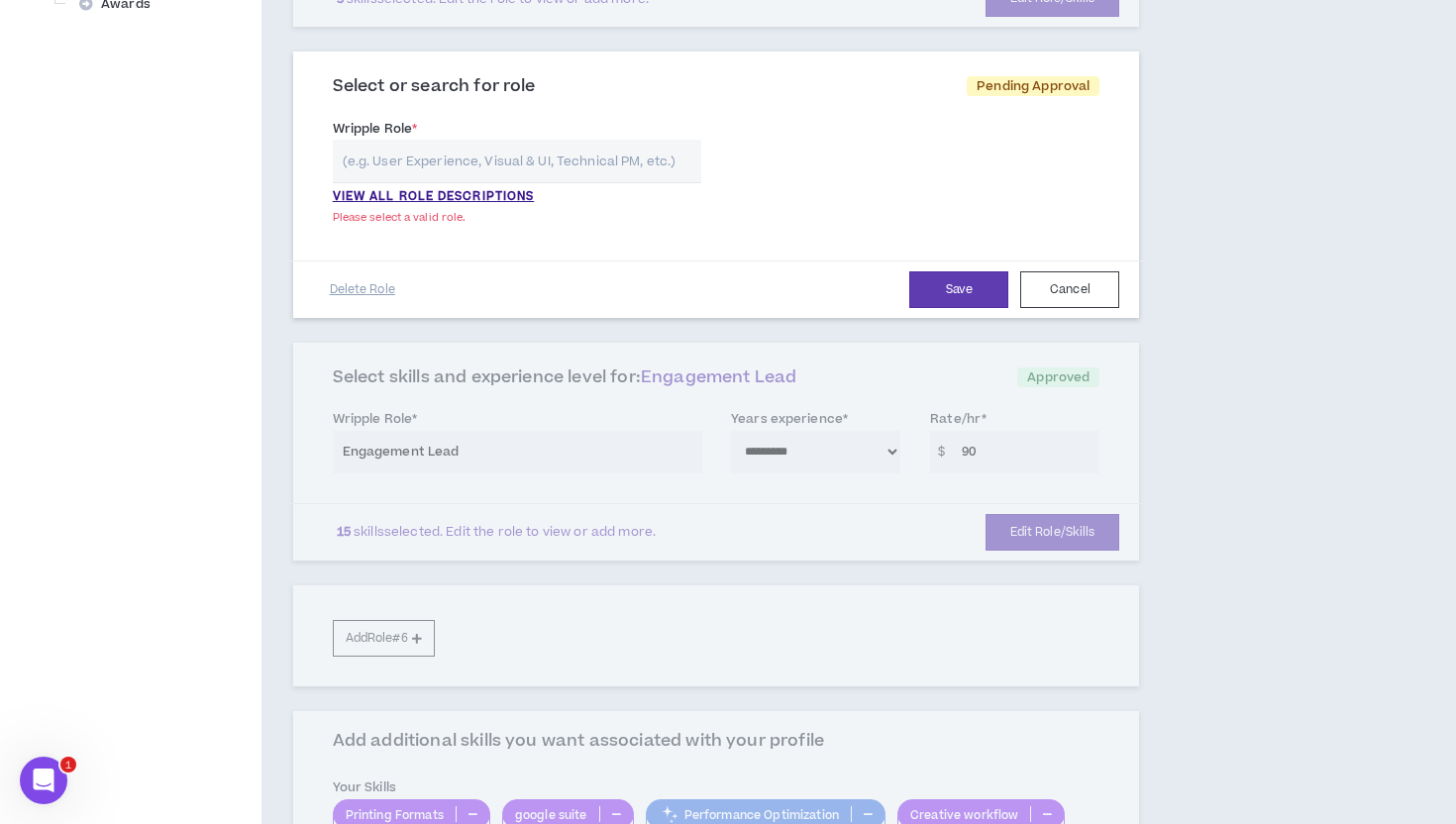 click at bounding box center [517, 160] 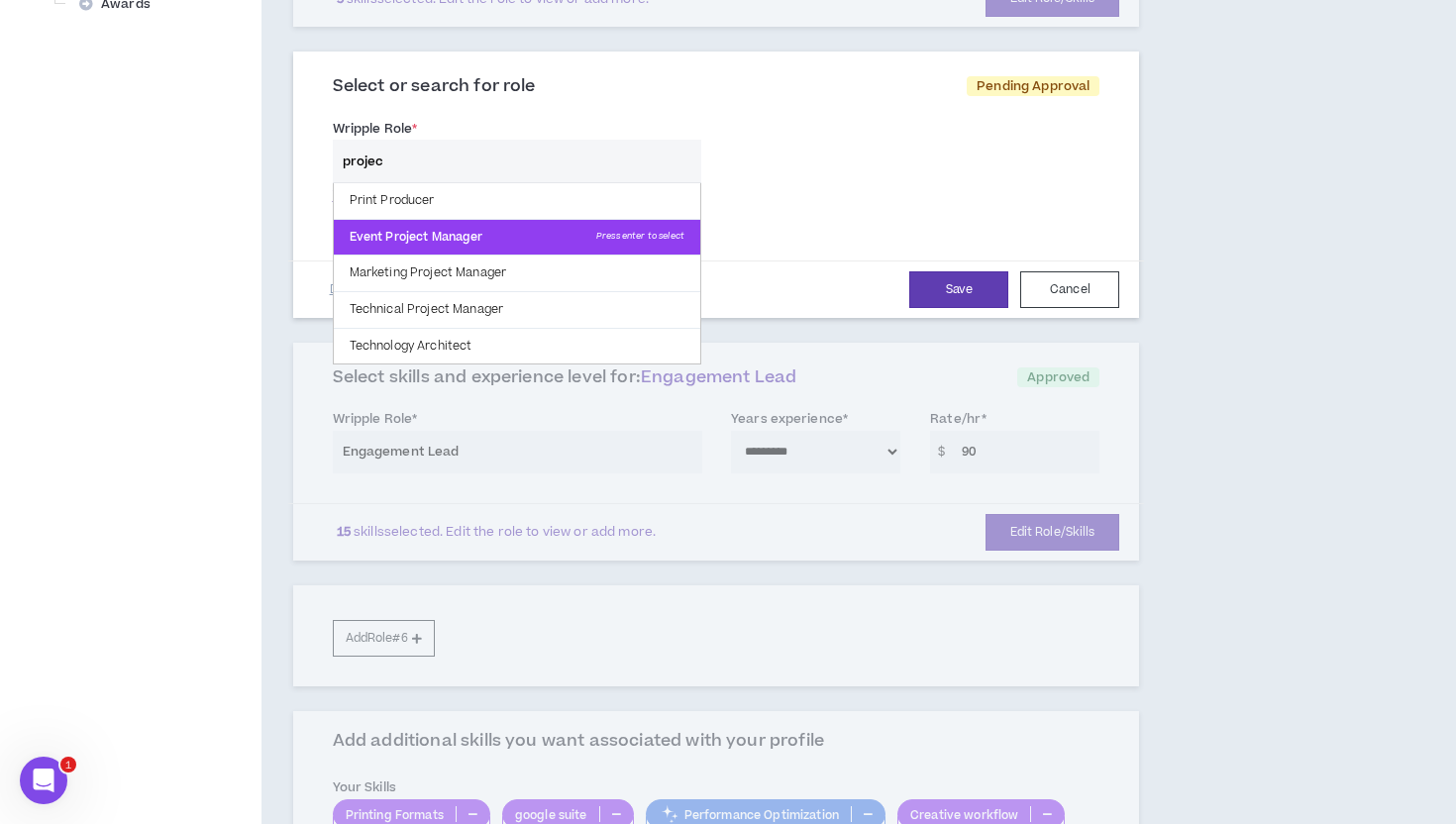 click on "Event Project Manager Press enter to select" at bounding box center [517, 238] 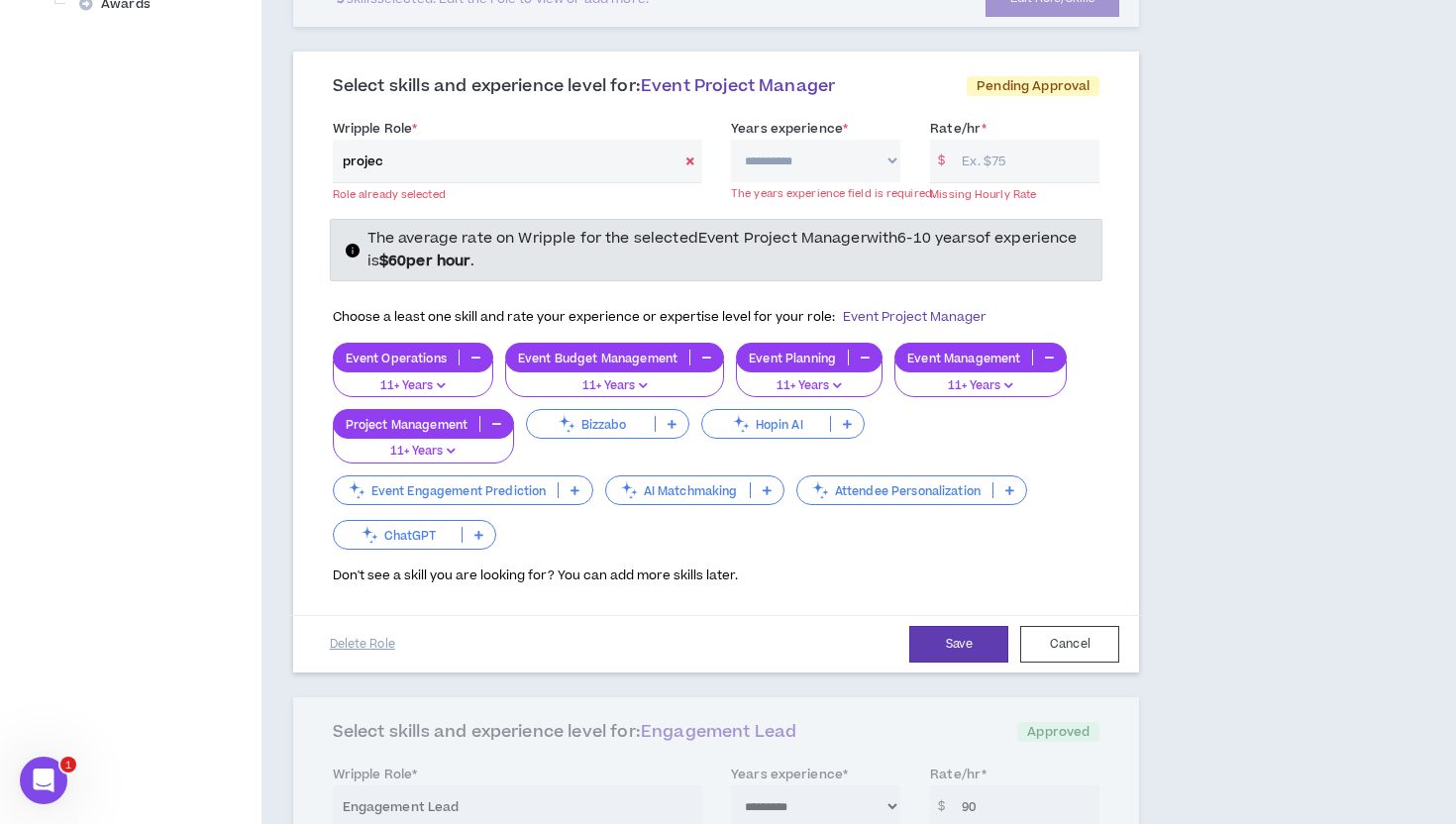 type on "Event Project Manager" 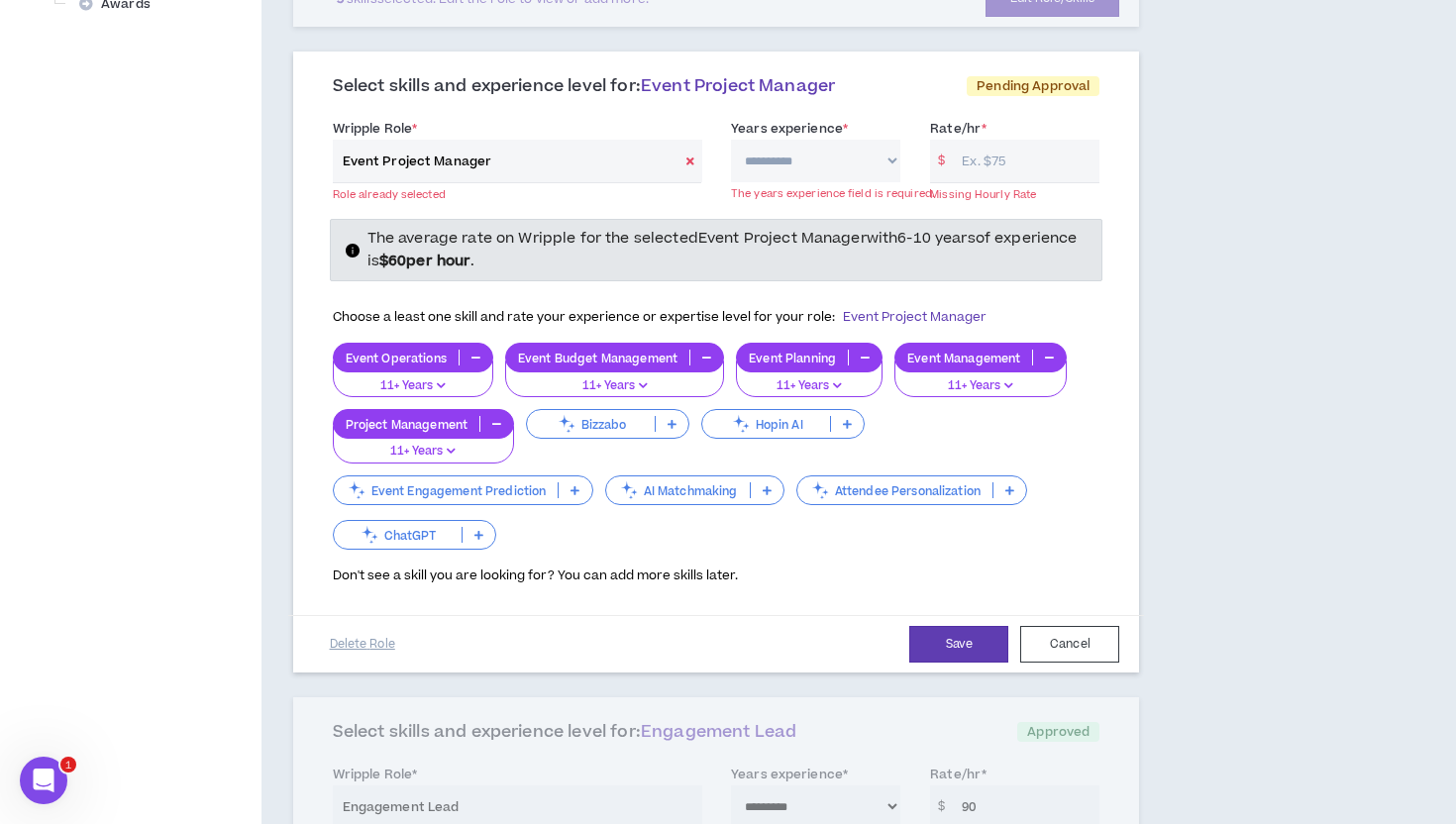 click at bounding box center [690, 160] 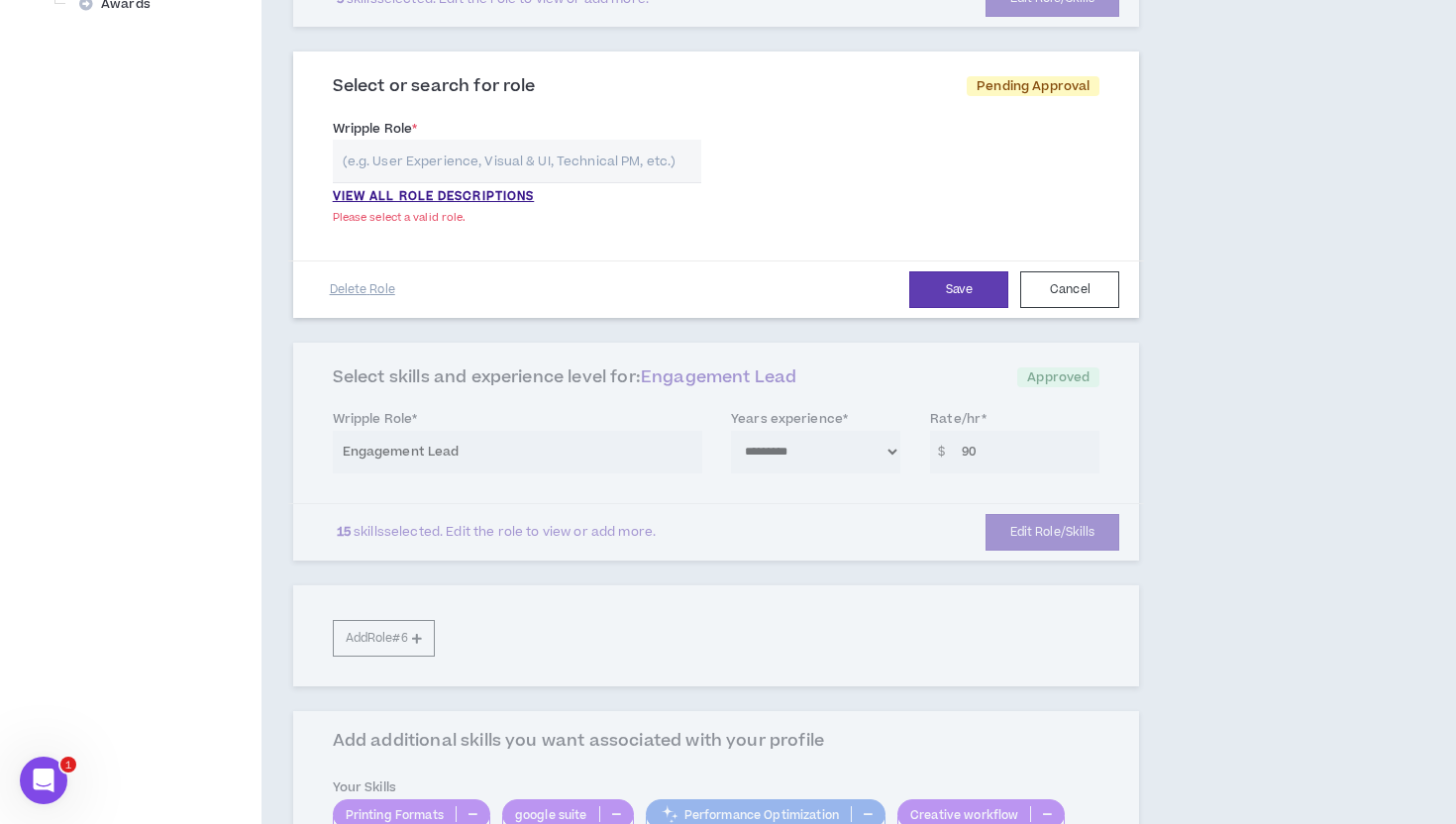 click at bounding box center [517, 160] 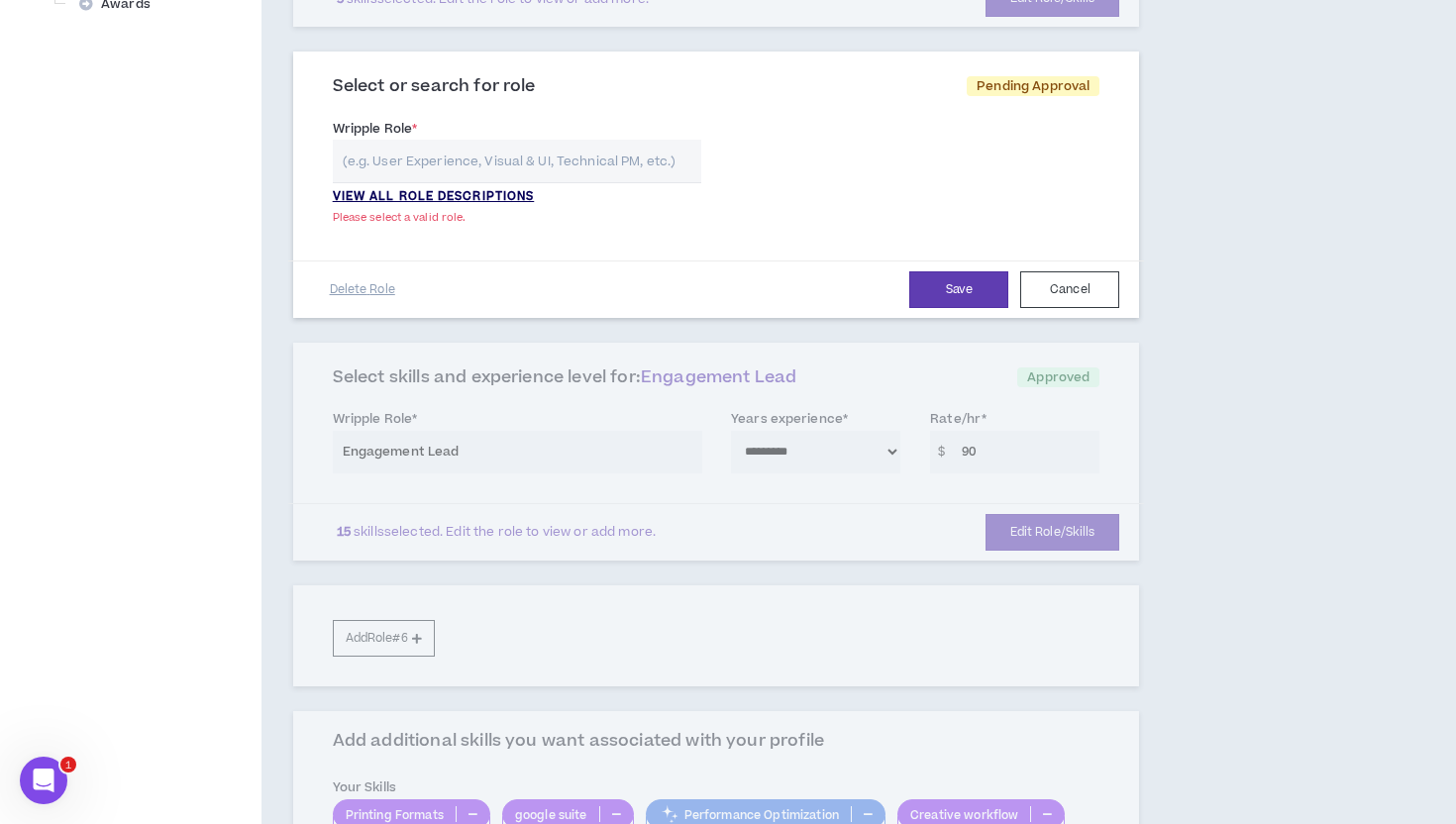 click on "VIEW ALL ROLE DESCRIPTIONS" at bounding box center [434, 197] 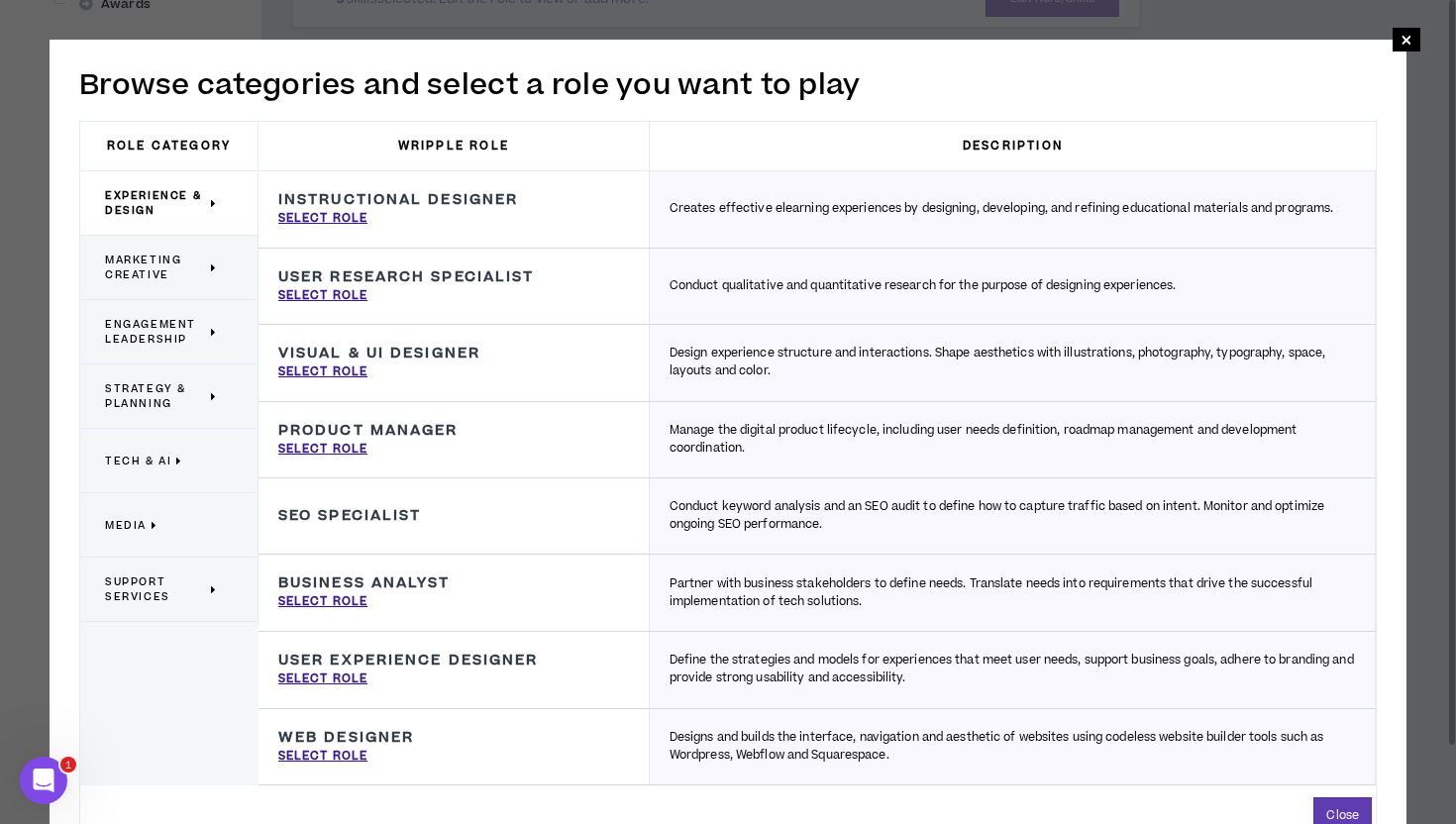 click on "Engagement Leadership" at bounding box center [161, 332] 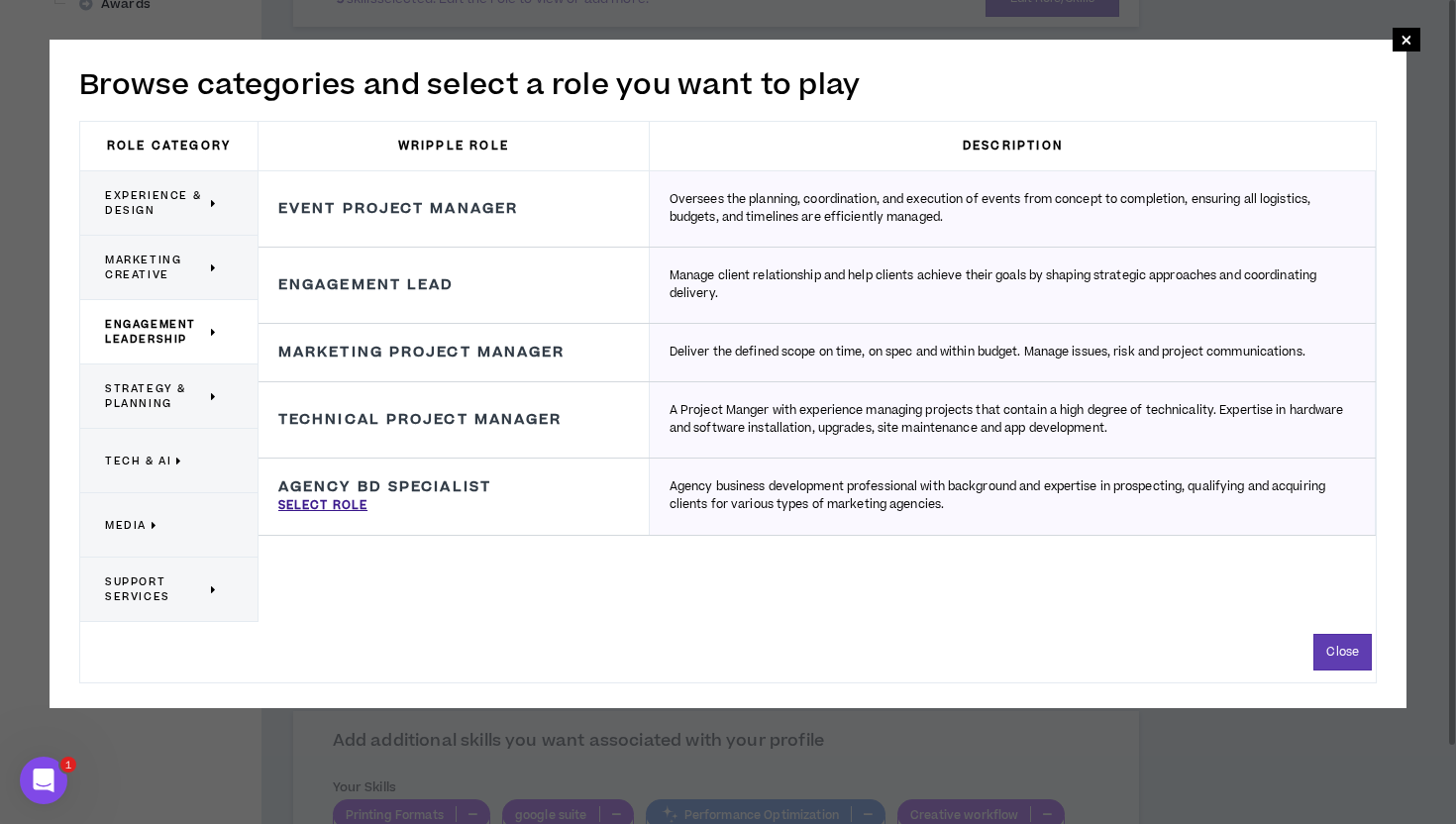 click on "Marketing Project Manager" at bounding box center (422, 353) 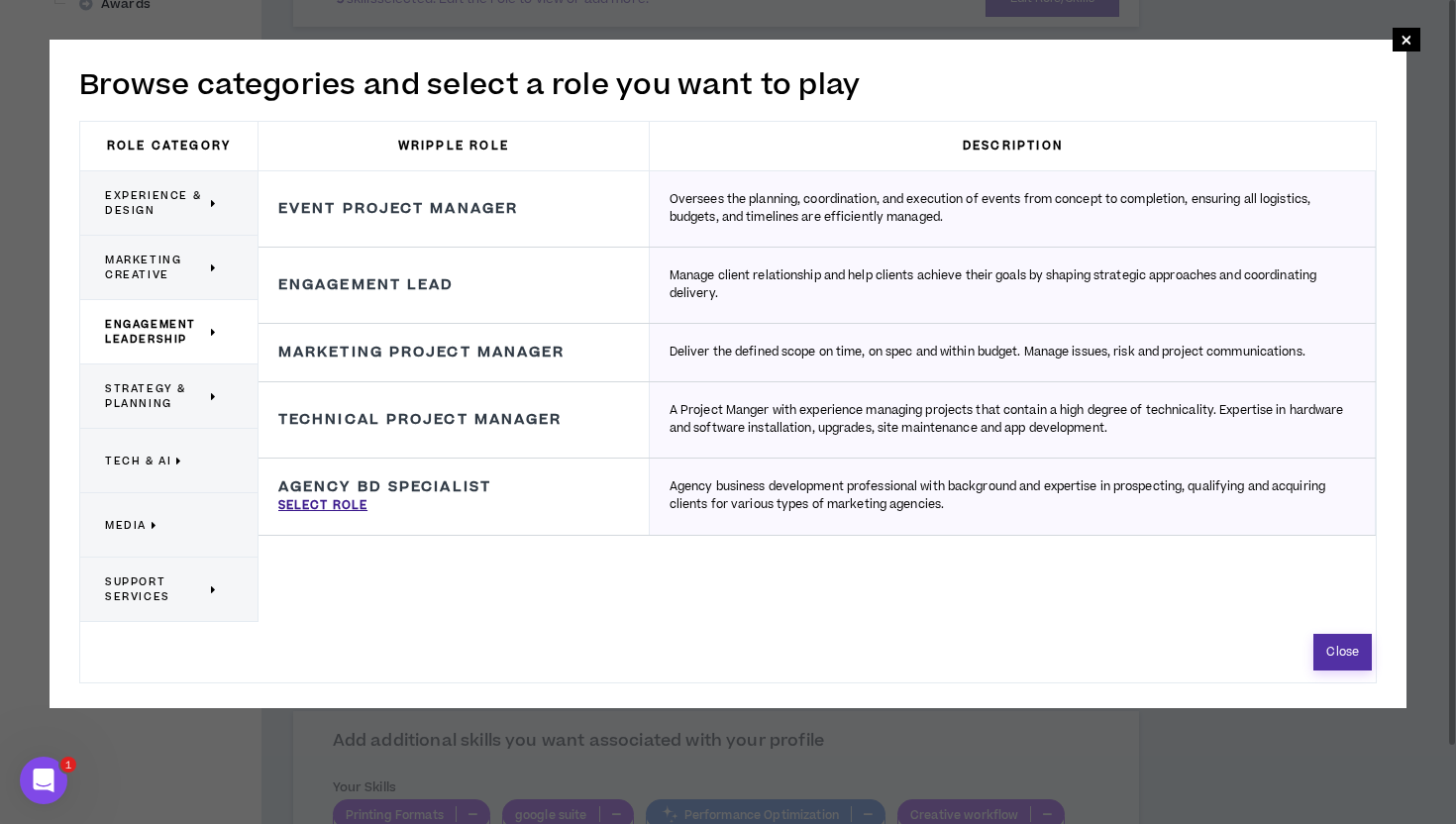 click on "Close" at bounding box center [1342, 652] 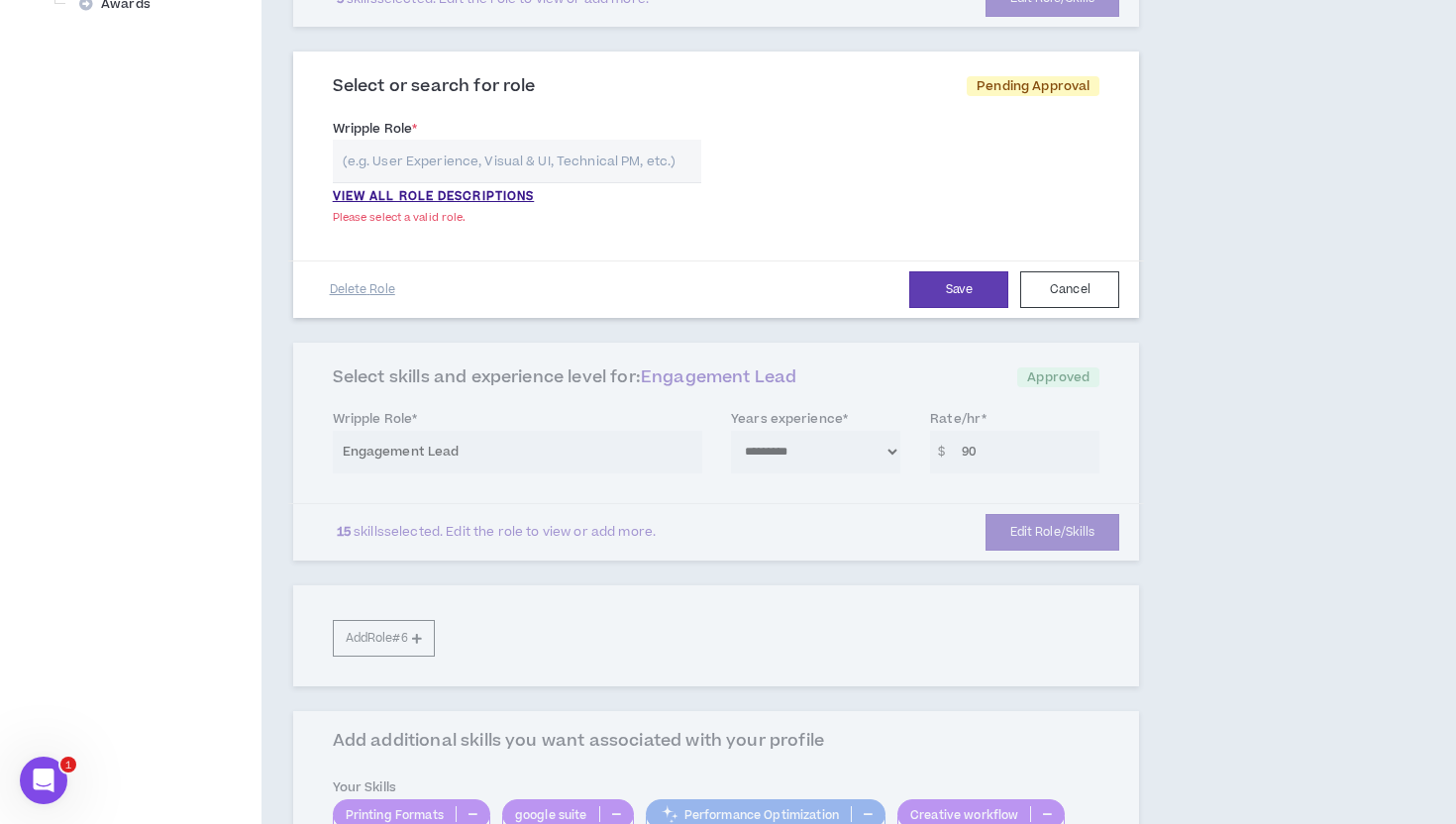 click at bounding box center [517, 160] 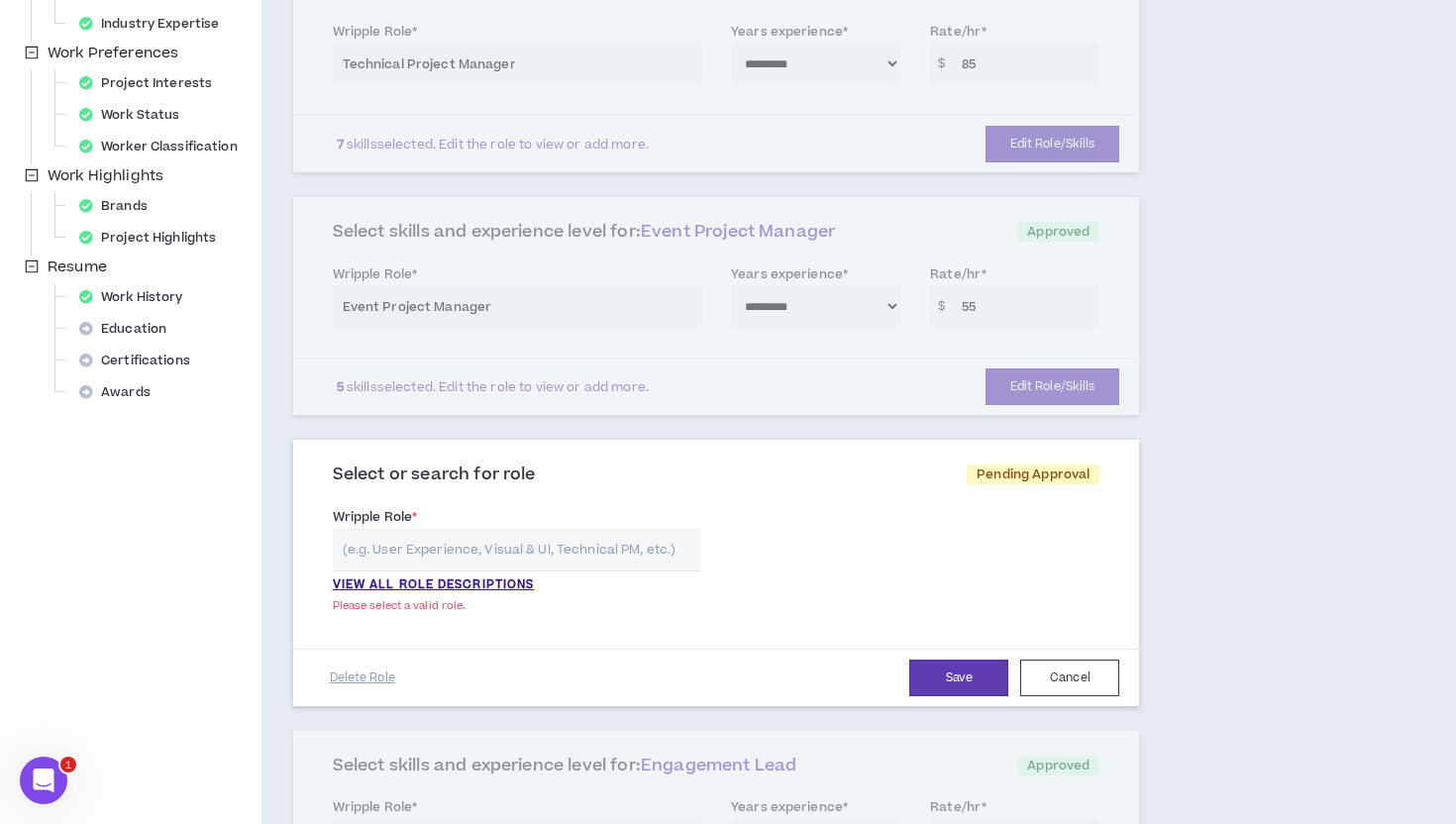 scroll, scrollTop: 527, scrollLeft: 0, axis: vertical 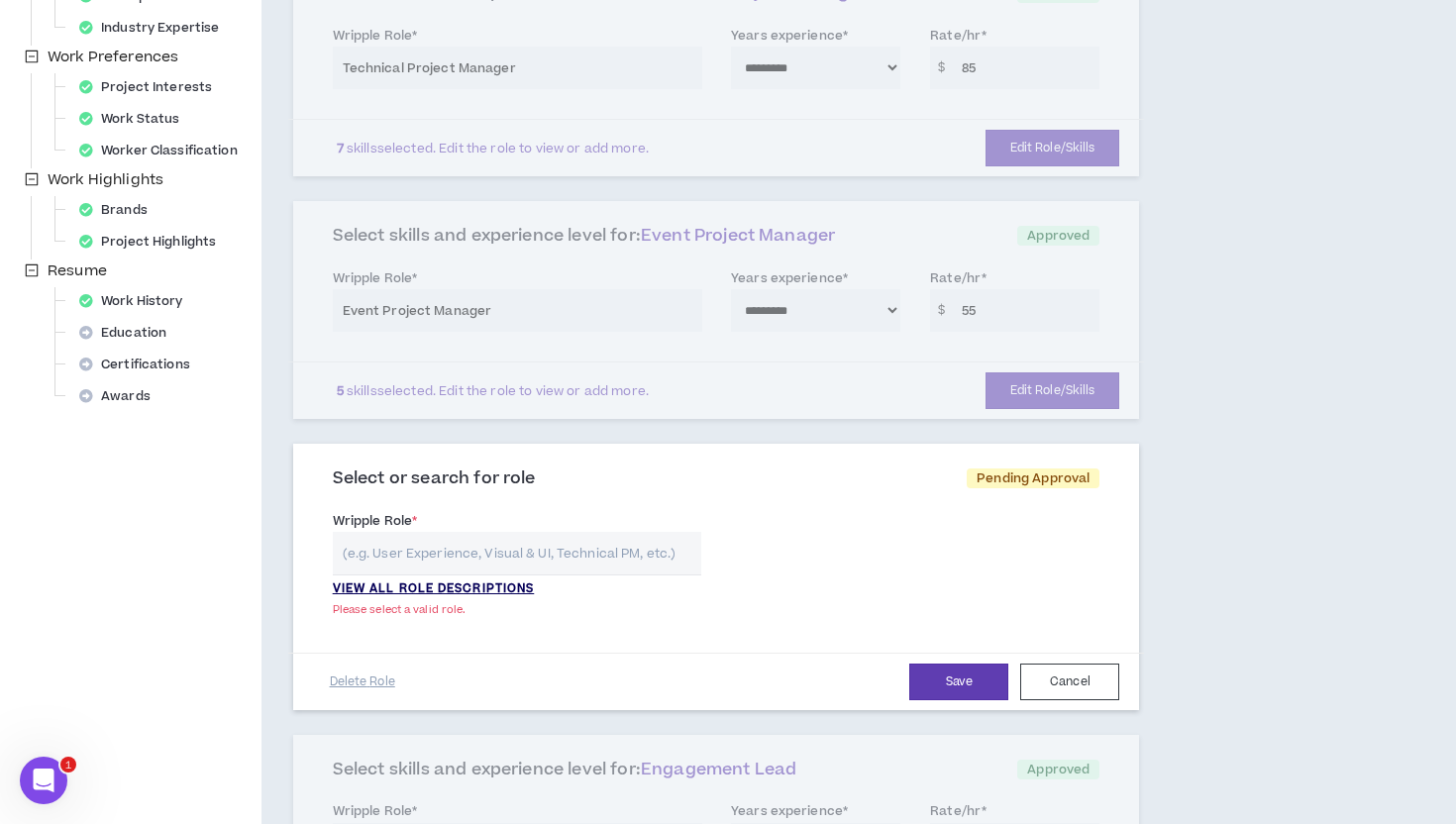 click on "VIEW ALL ROLE DESCRIPTIONS" at bounding box center (434, 589) 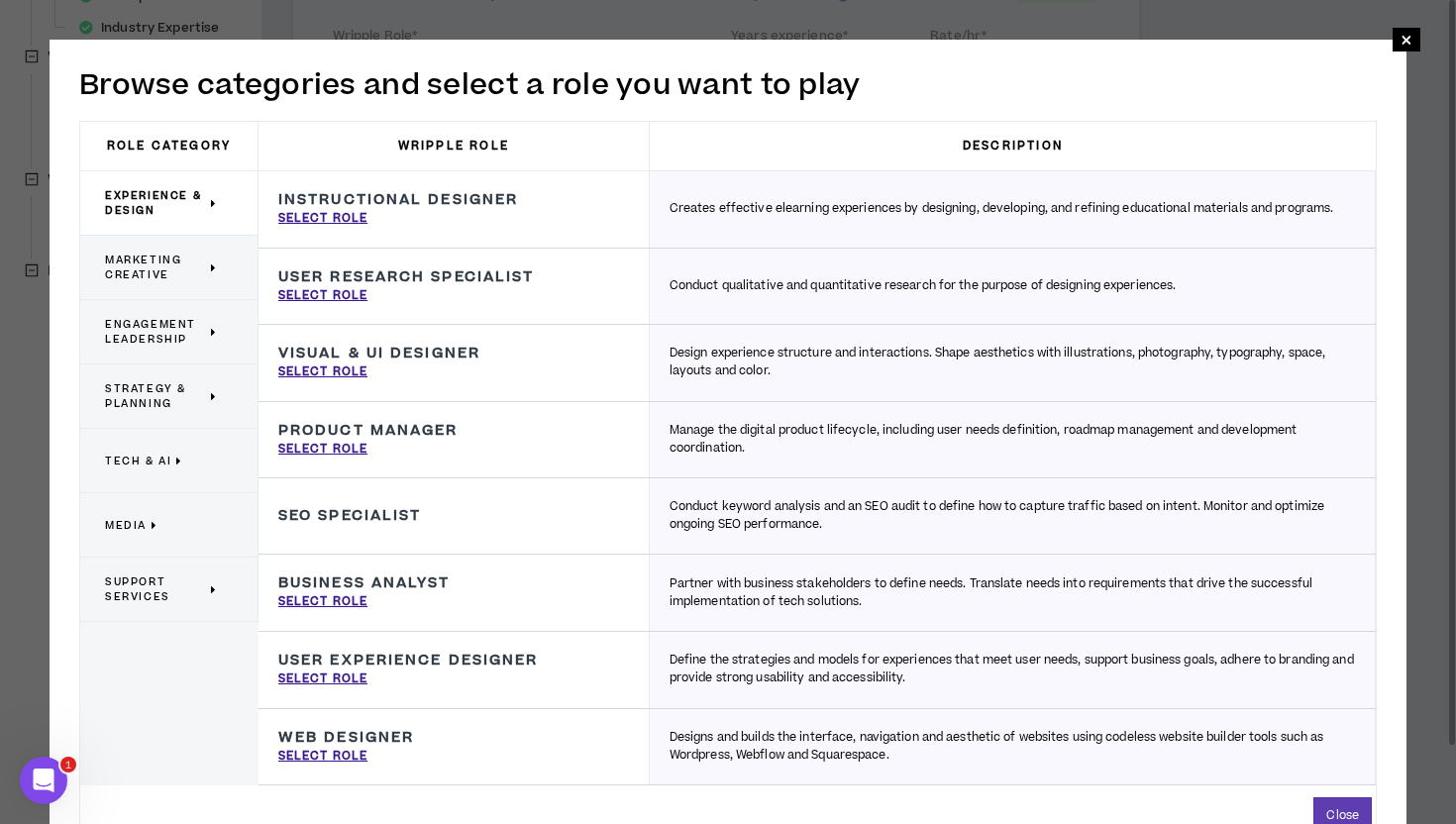 click at bounding box center (214, 396) 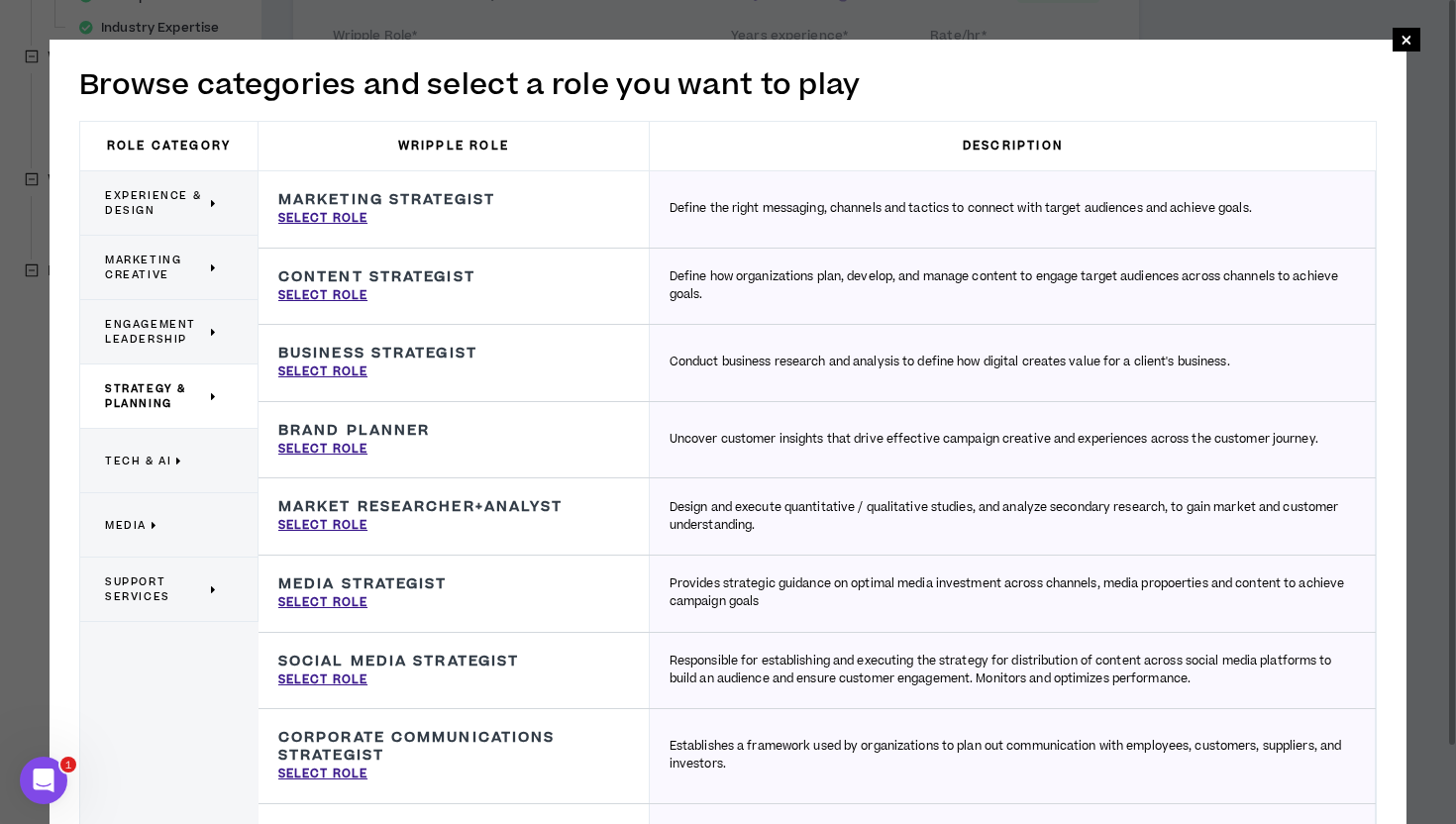 click at bounding box center [214, 332] 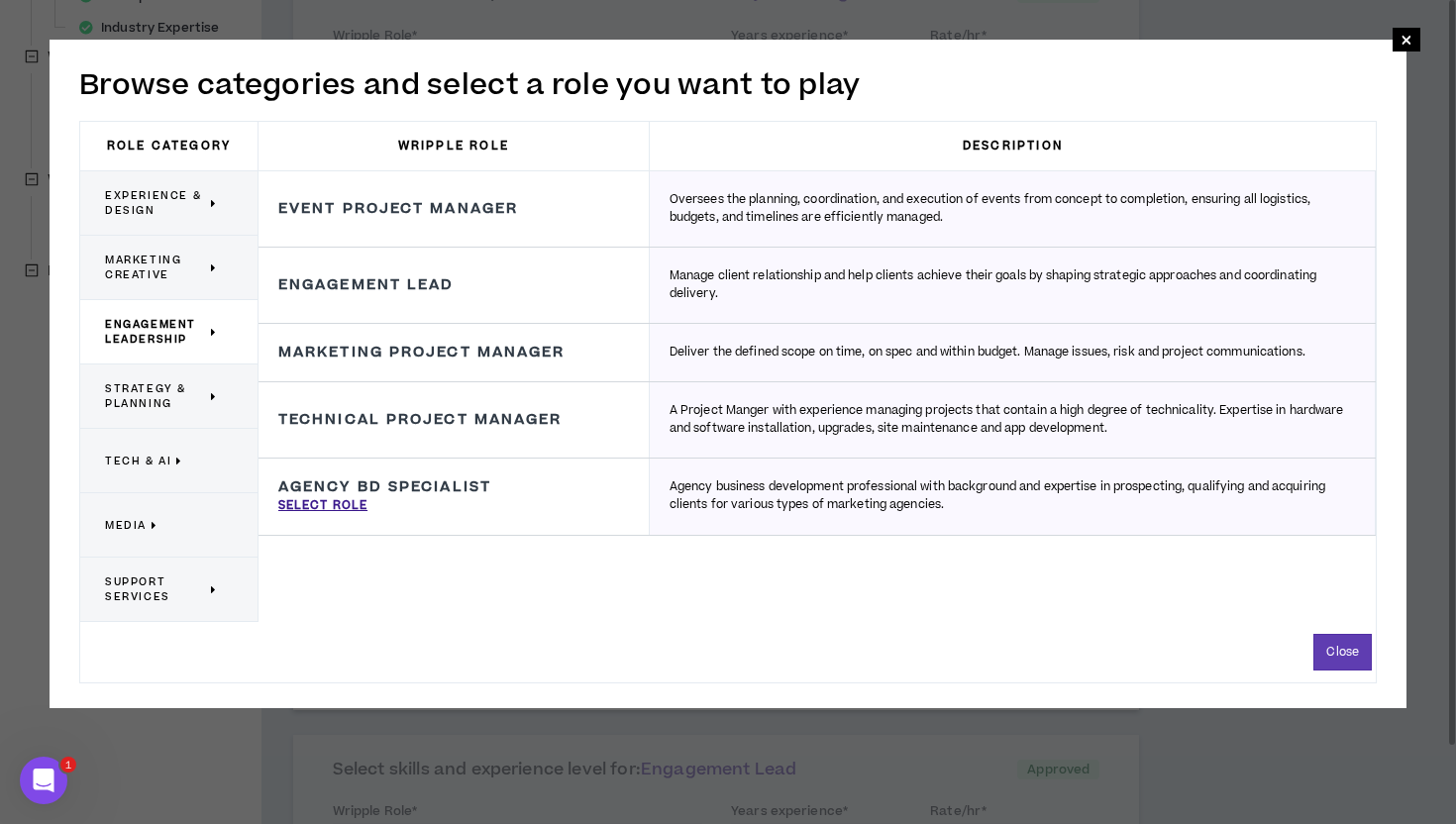click at bounding box center (214, 396) 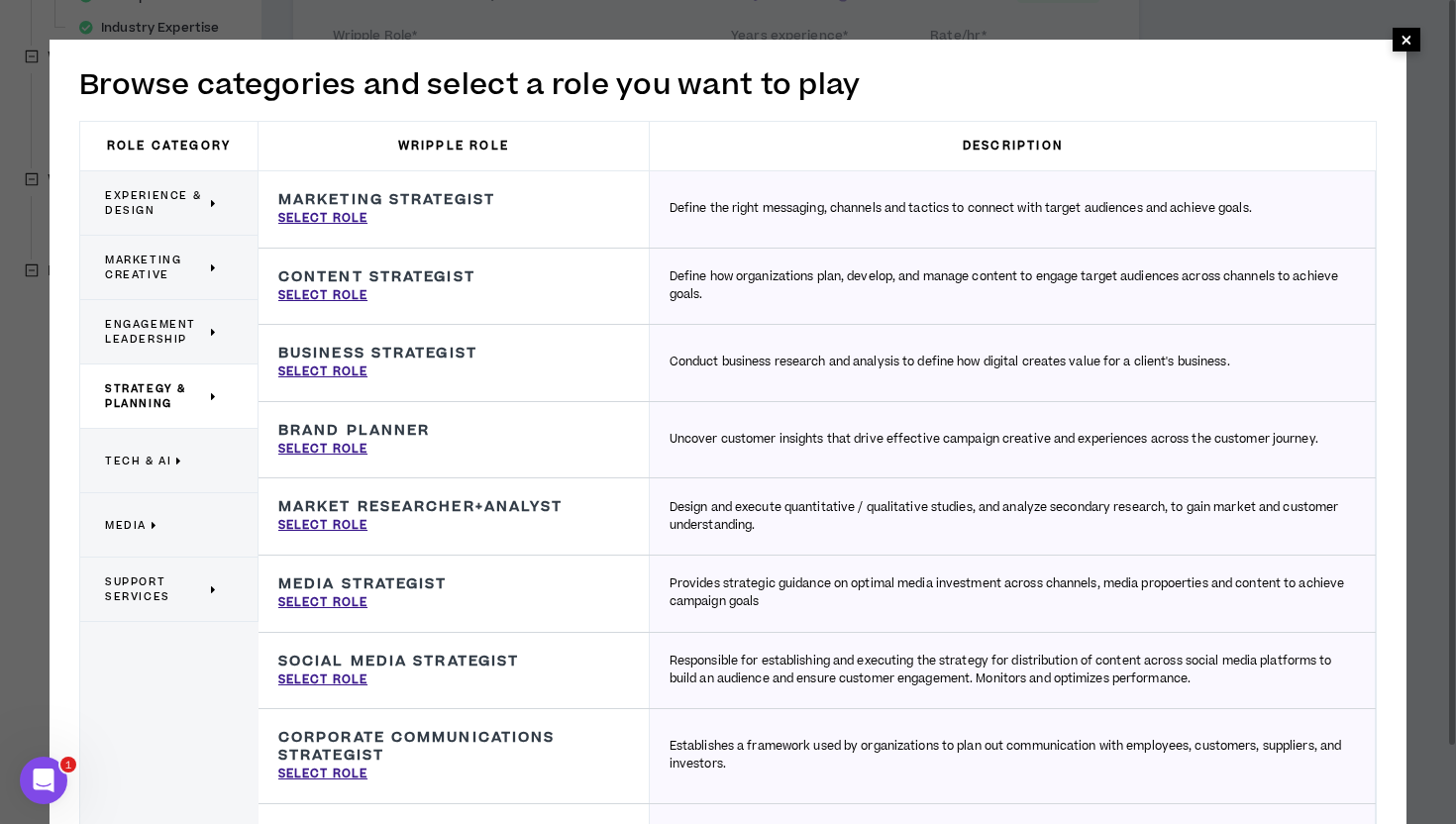 click on "×" at bounding box center (1406, 40) 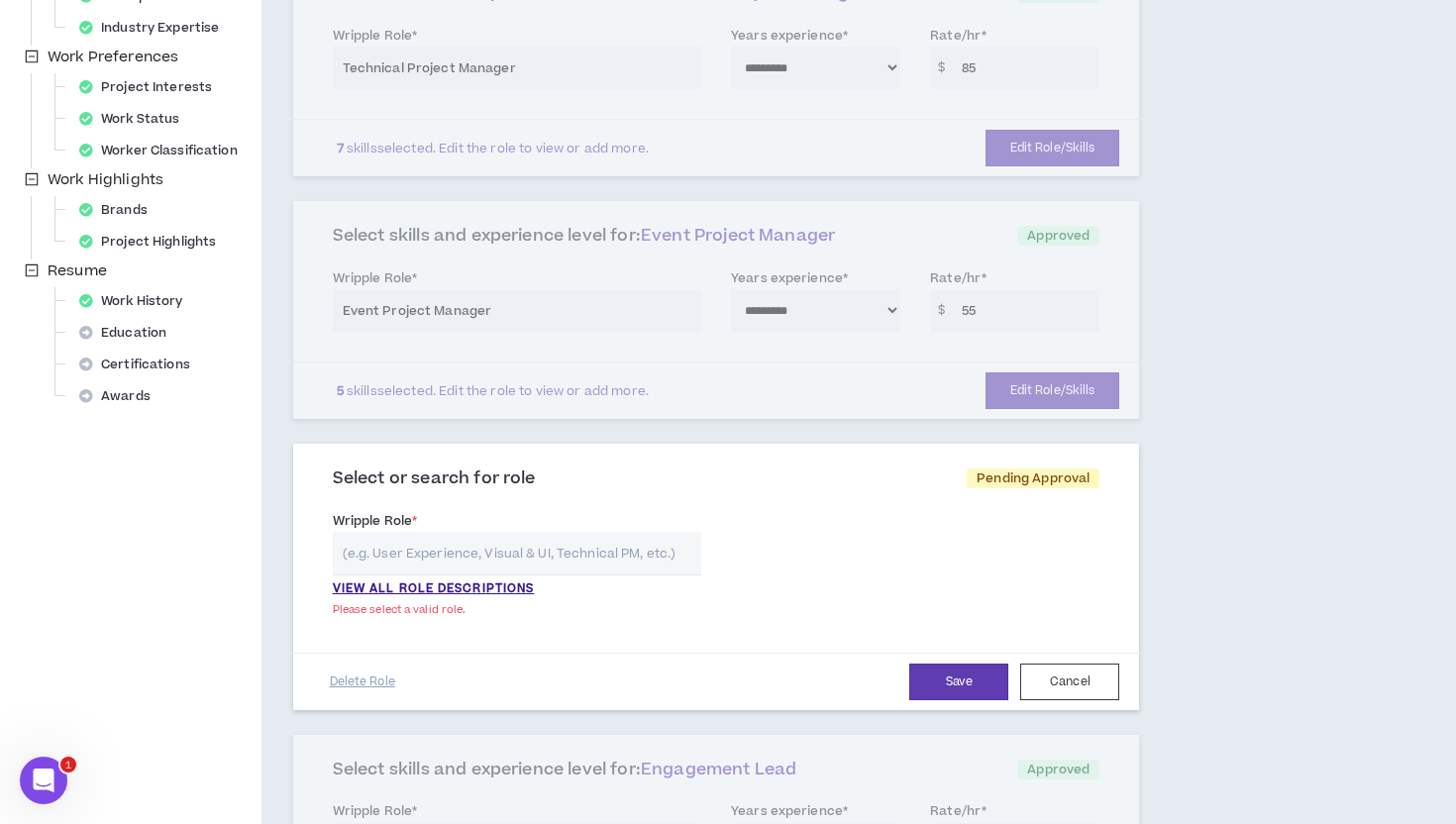 click at bounding box center (517, 553) 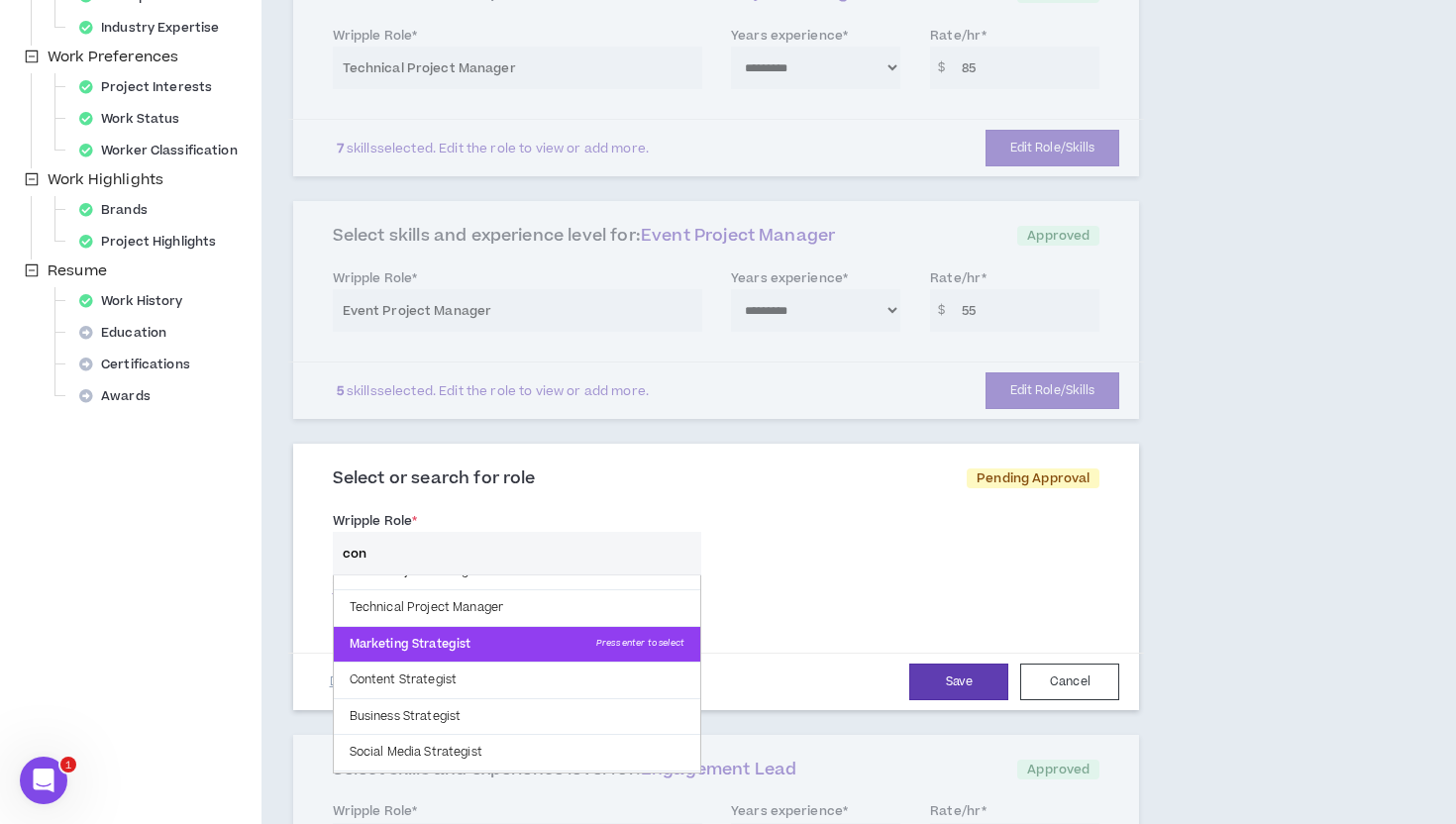 scroll, scrollTop: 289, scrollLeft: 0, axis: vertical 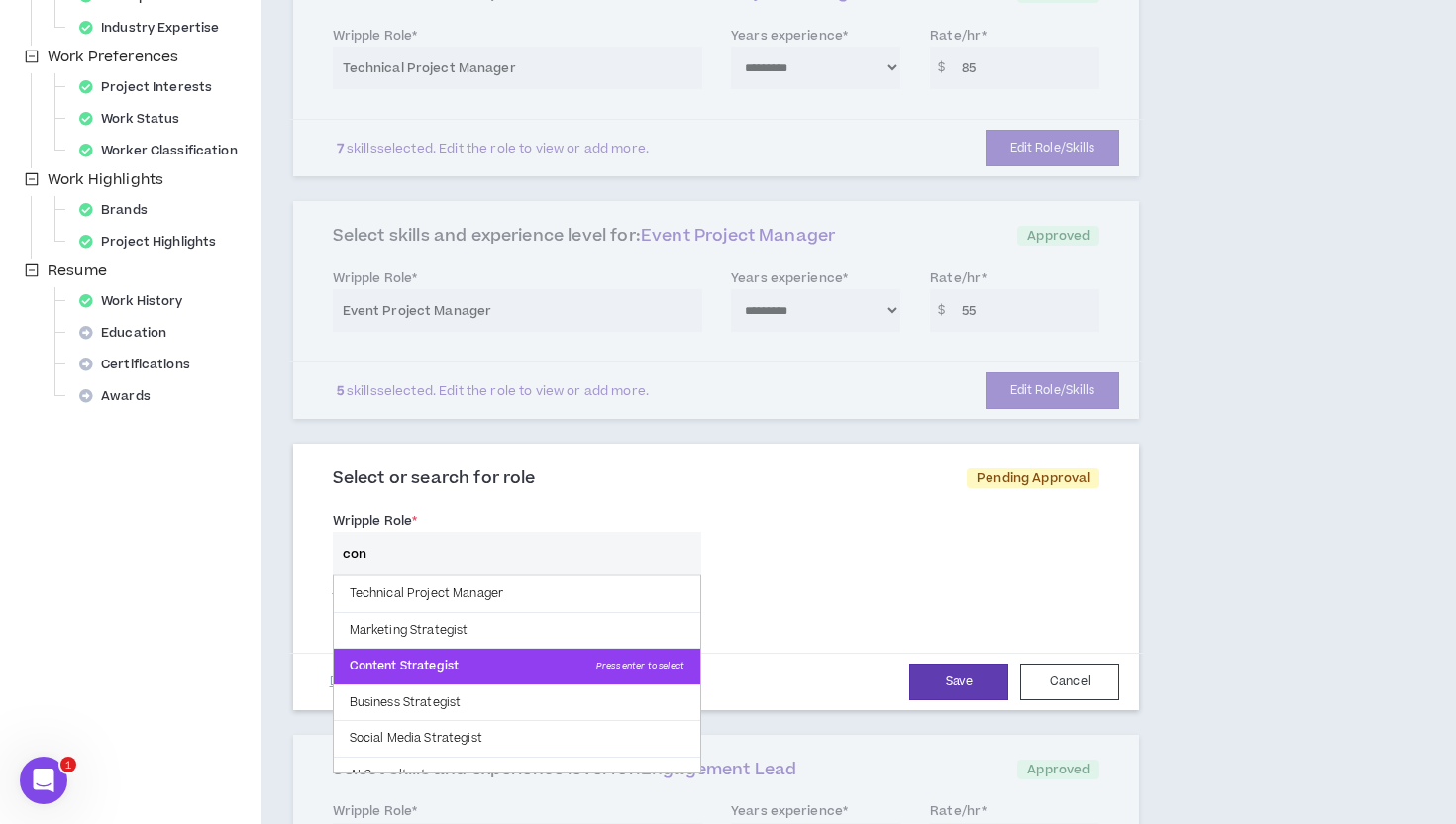 click on "Content Strategist Press enter to select" at bounding box center (517, 667) 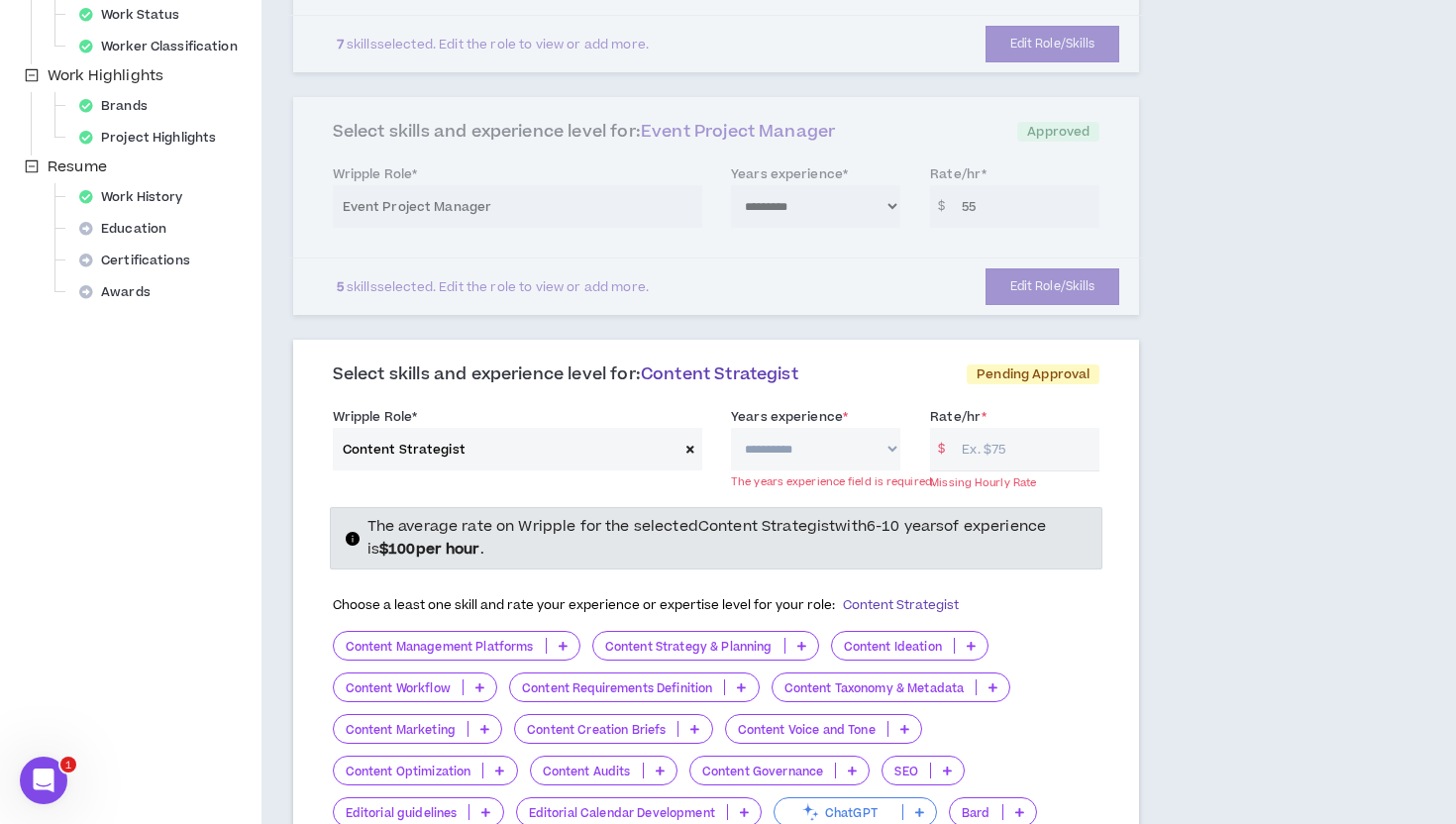 scroll, scrollTop: 640, scrollLeft: 0, axis: vertical 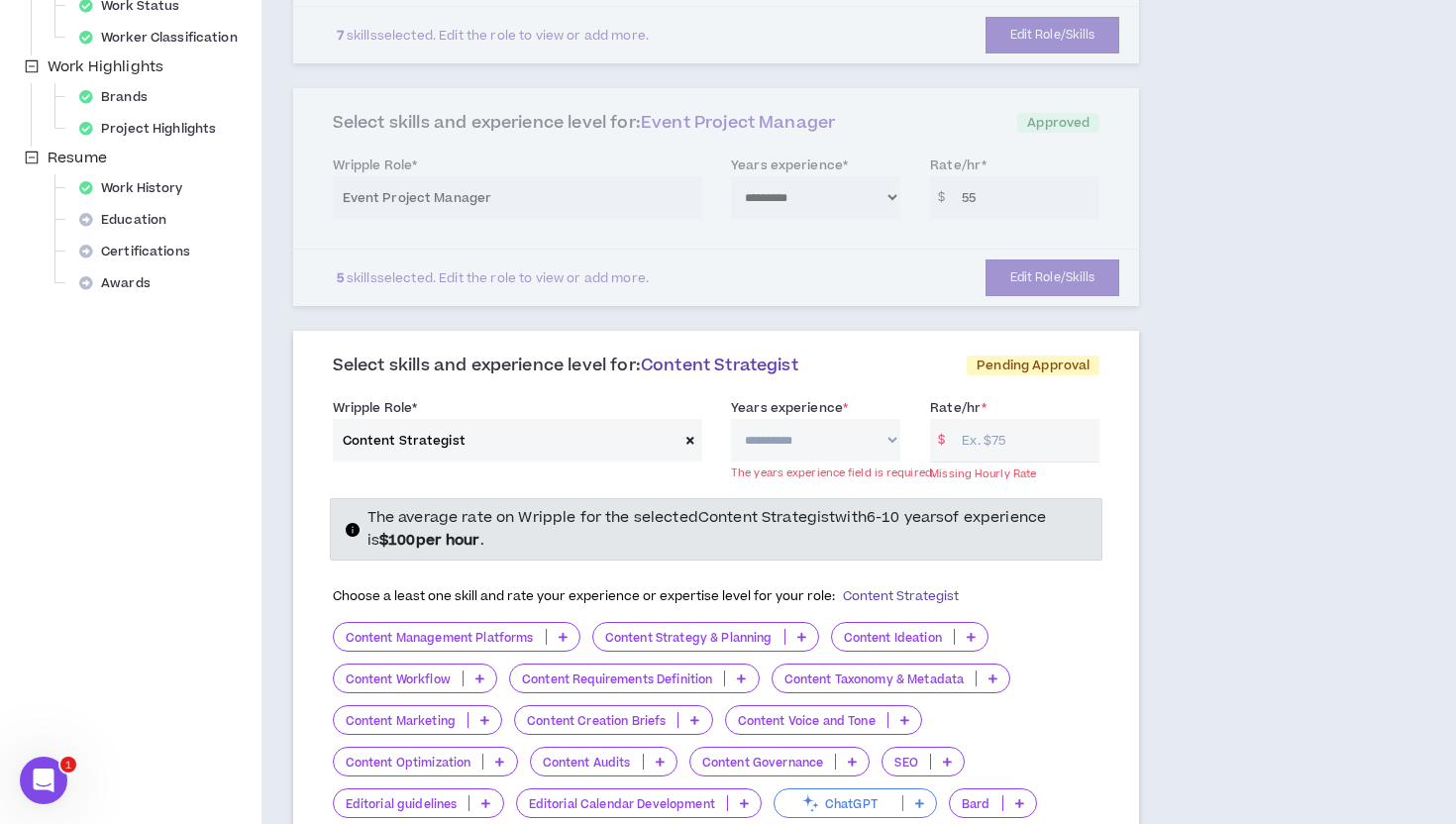 click on "**********" at bounding box center (815, 440) 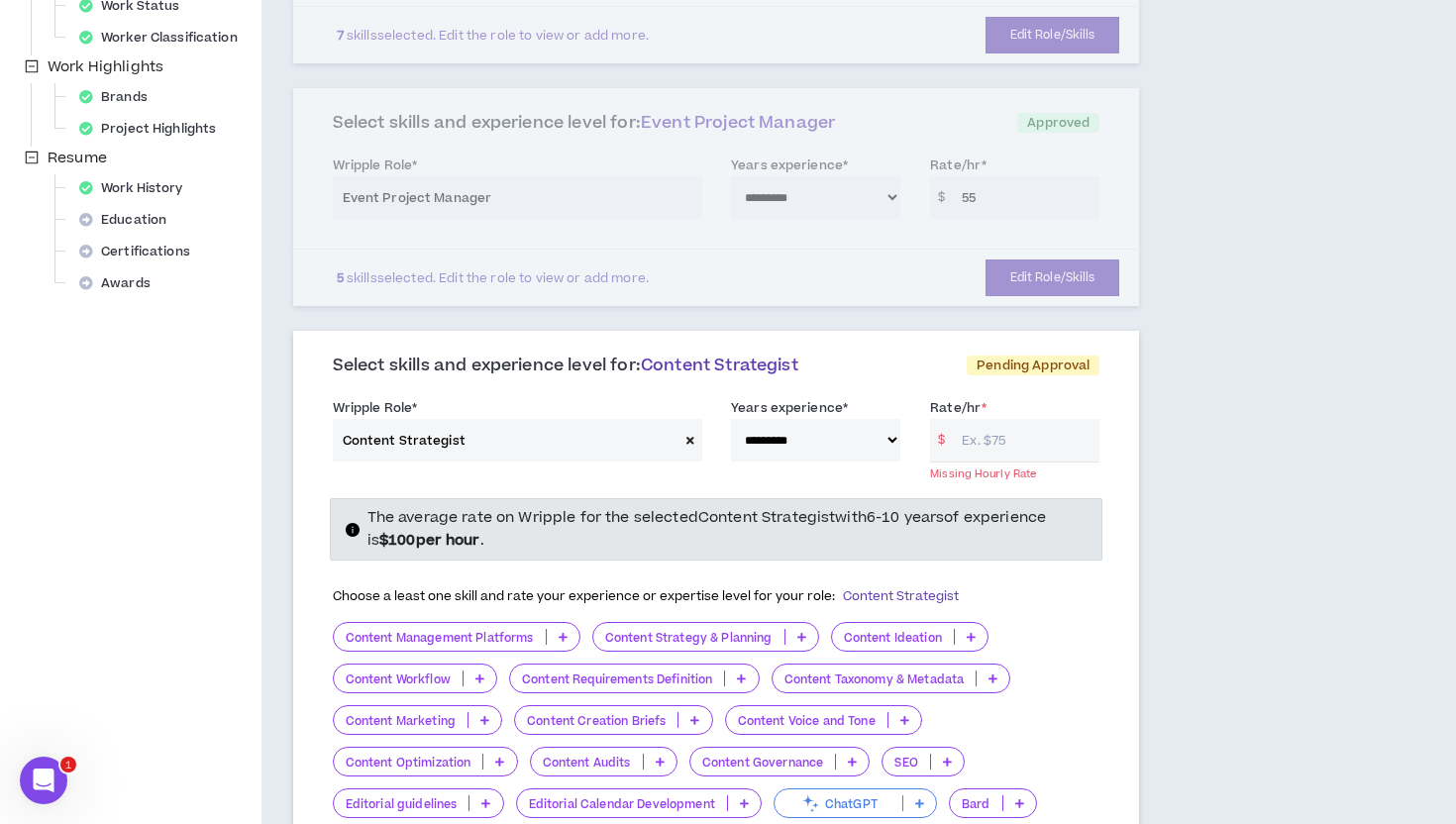click on "Rate/hr  *" at bounding box center [1025, 440] 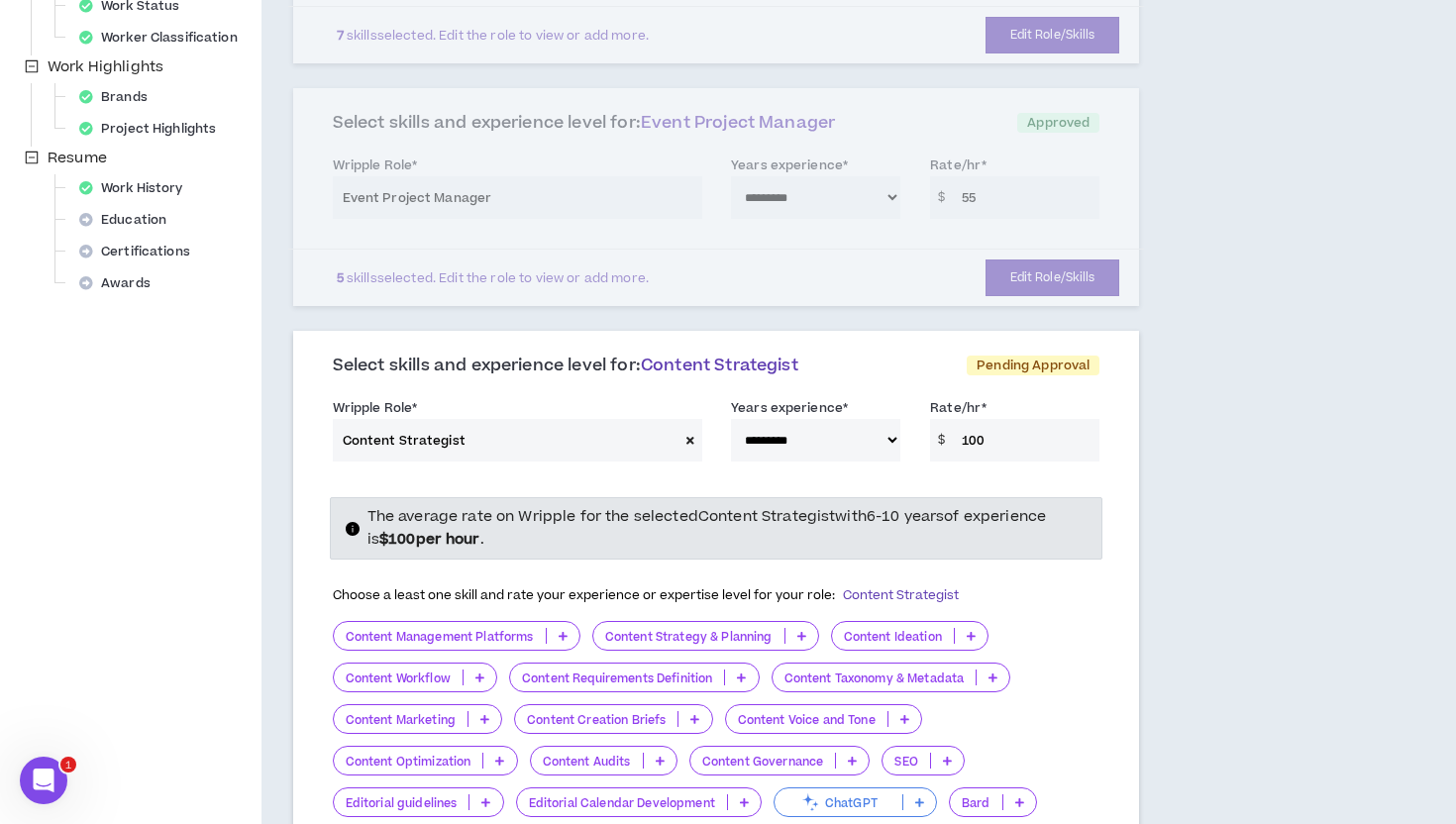 type on "100" 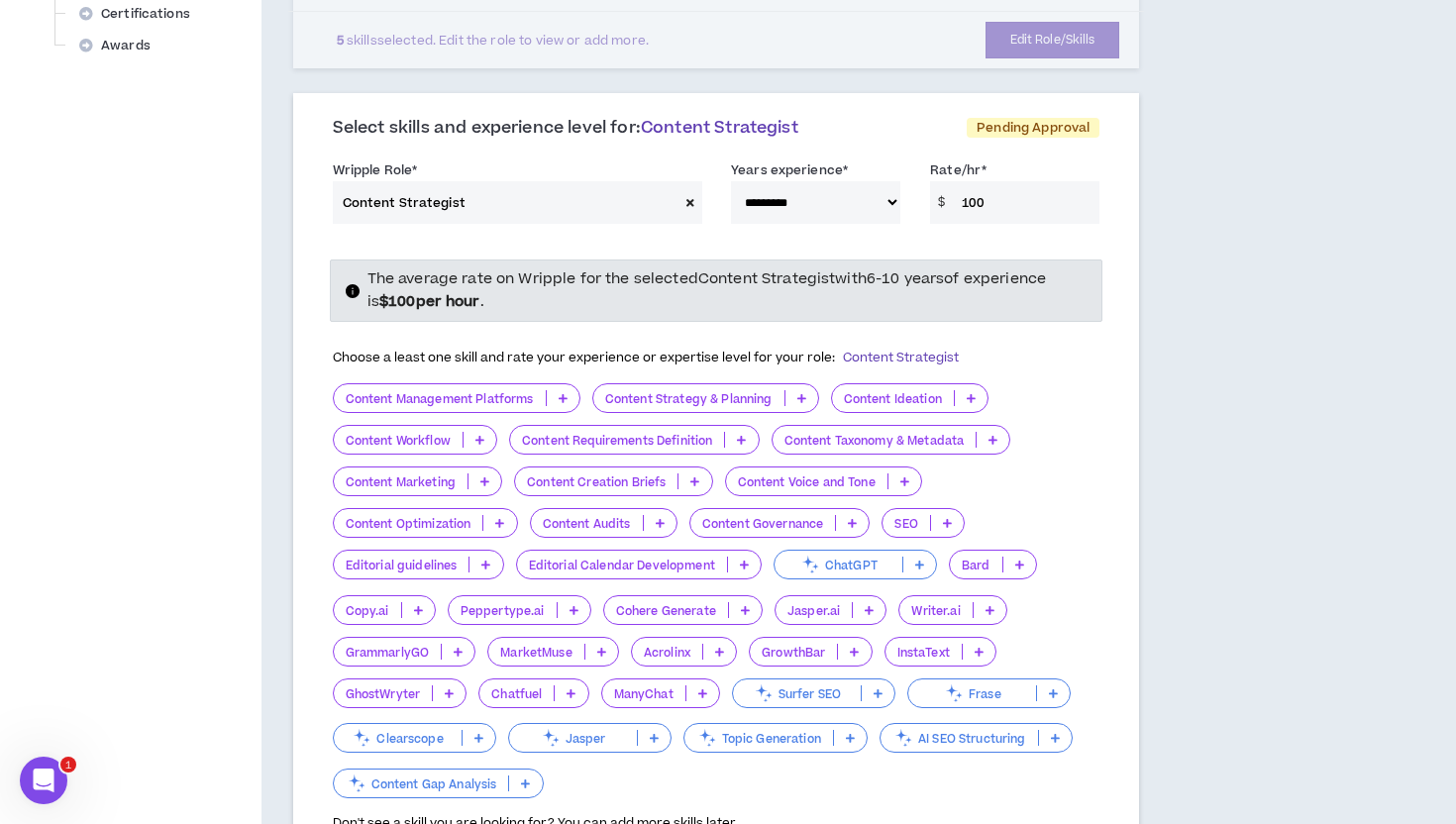 scroll, scrollTop: 883, scrollLeft: 0, axis: vertical 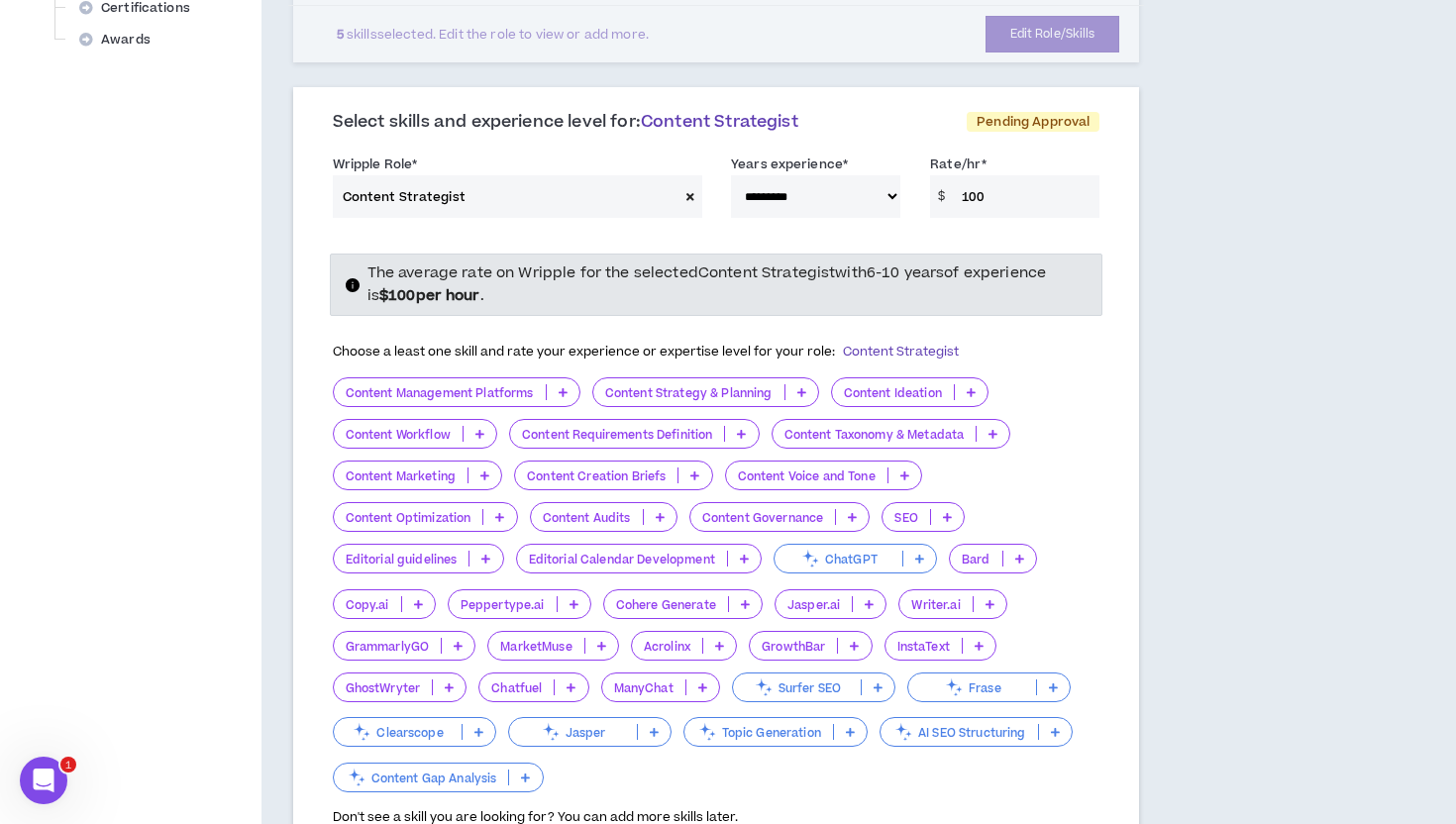 click at bounding box center (479, 434) 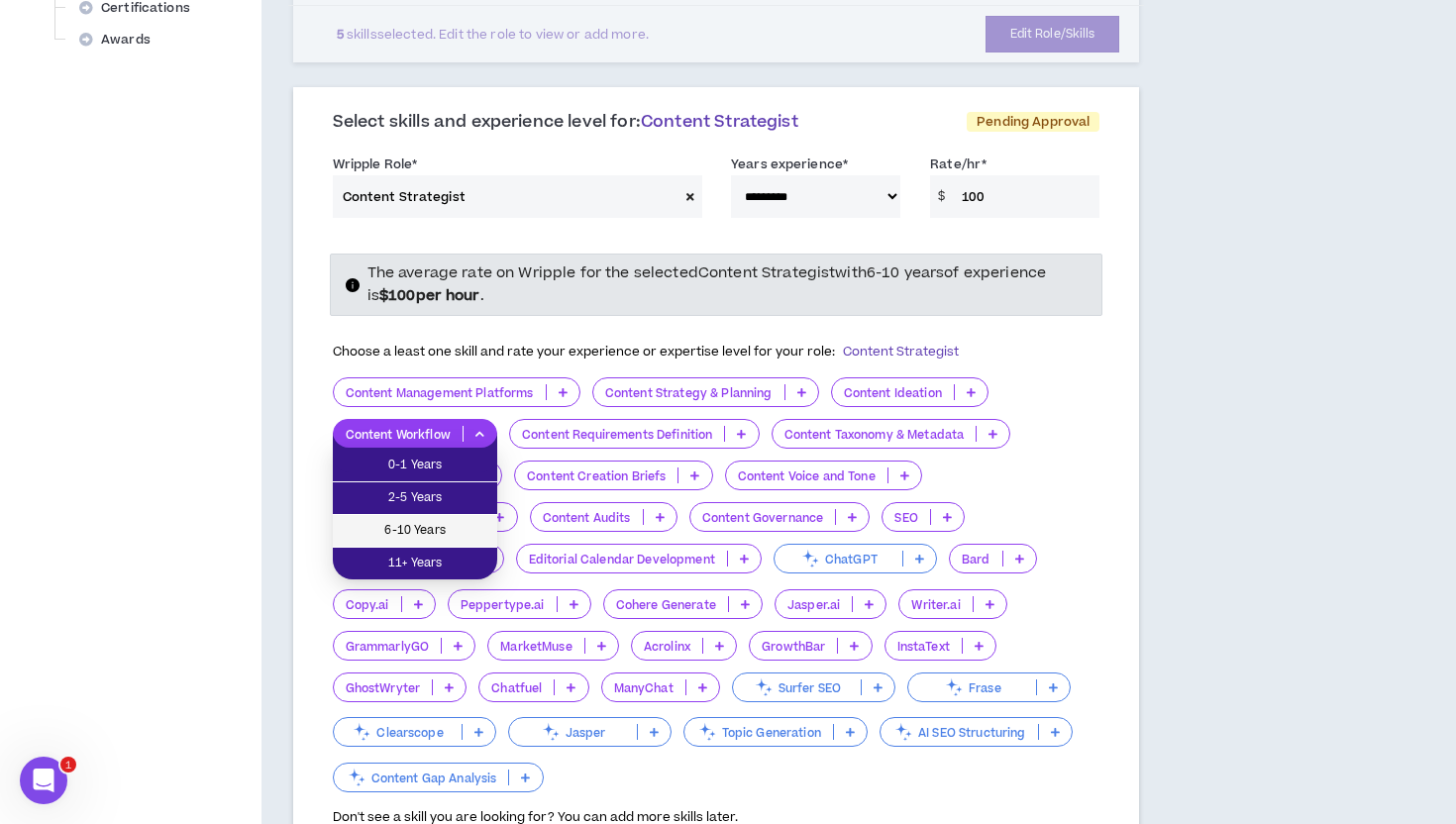 click on "6-10 Years" at bounding box center (415, 531) 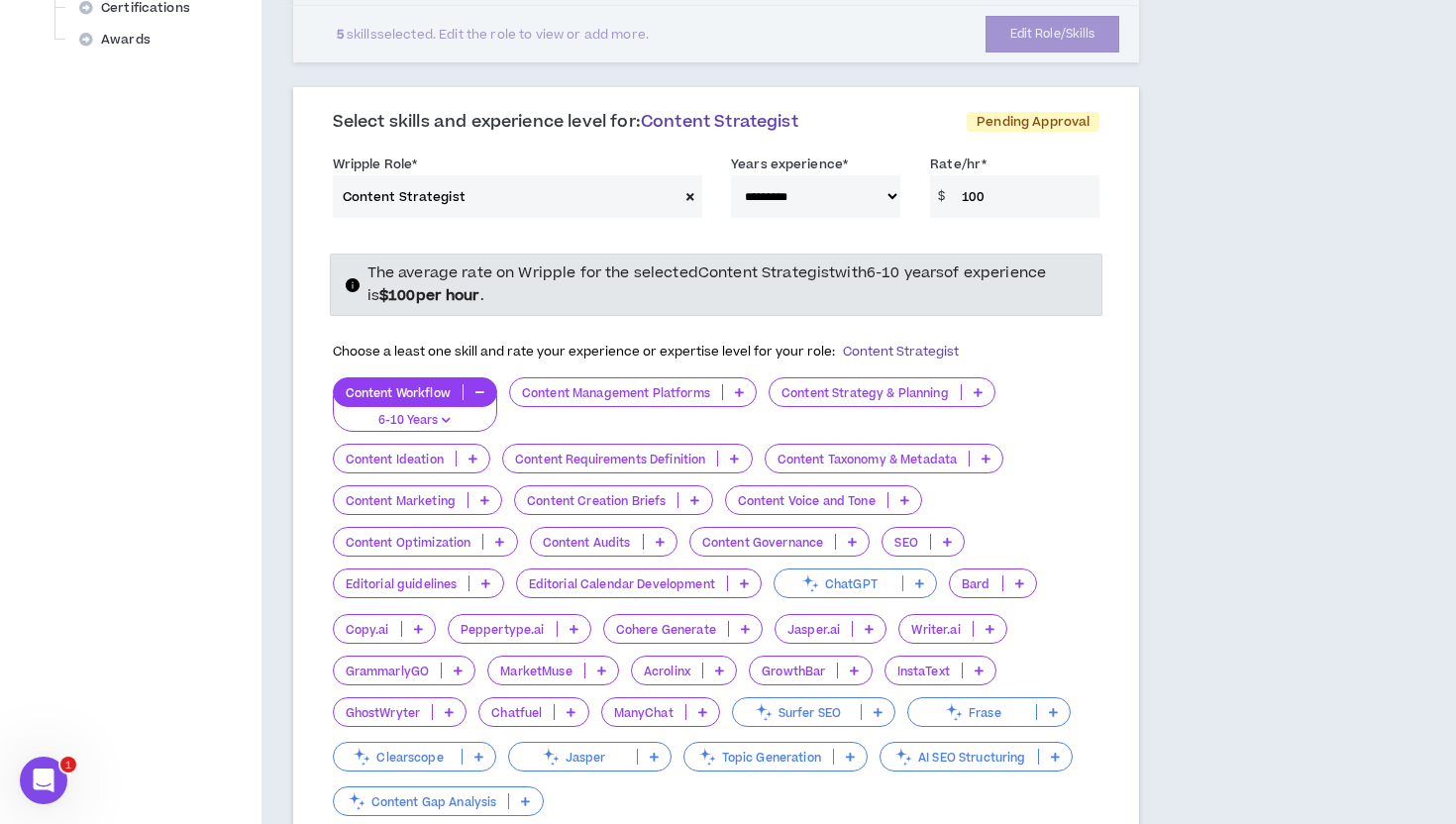 click at bounding box center [919, 583] 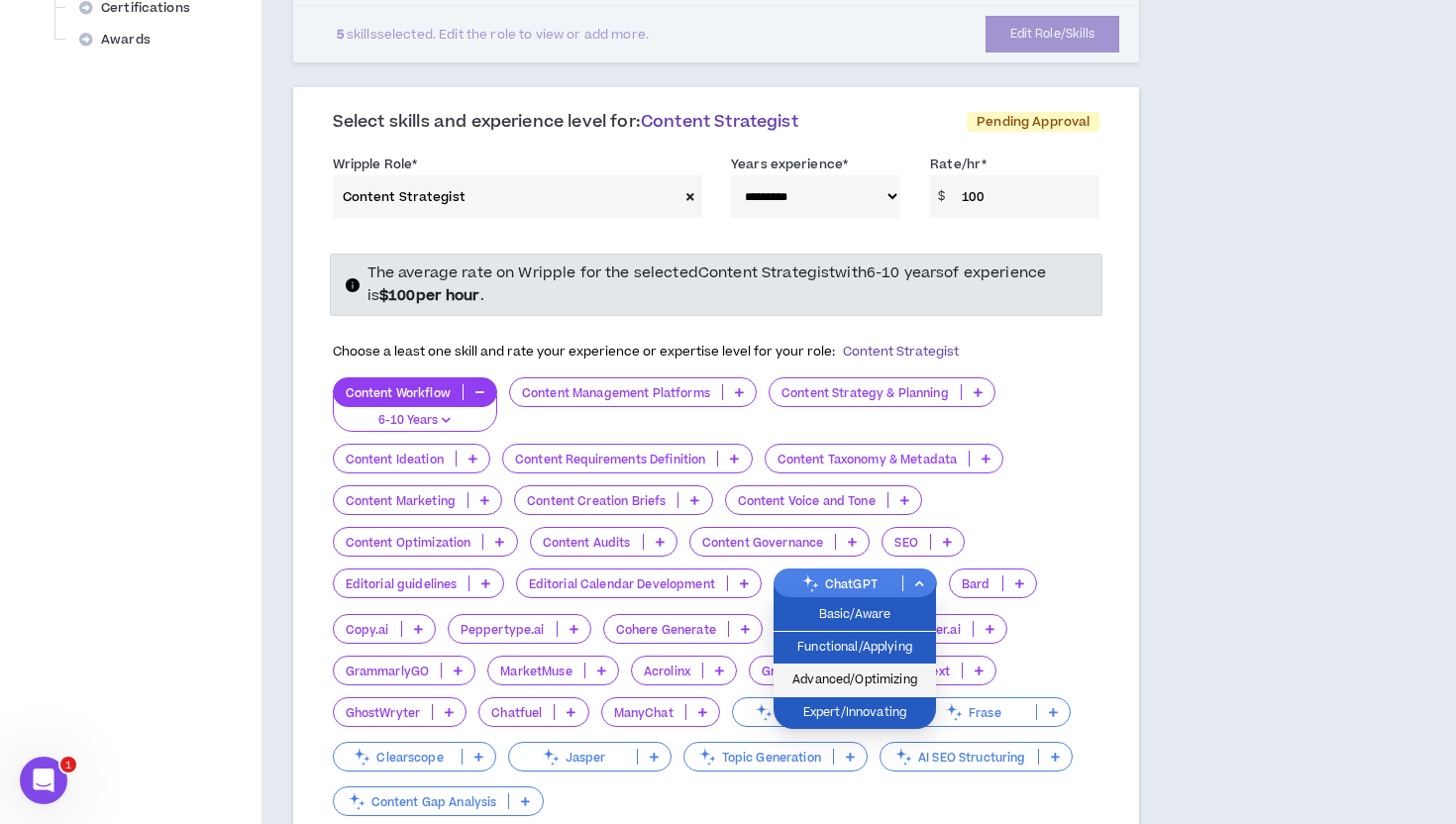 click on "Advanced/Optimizing" at bounding box center (855, 680) 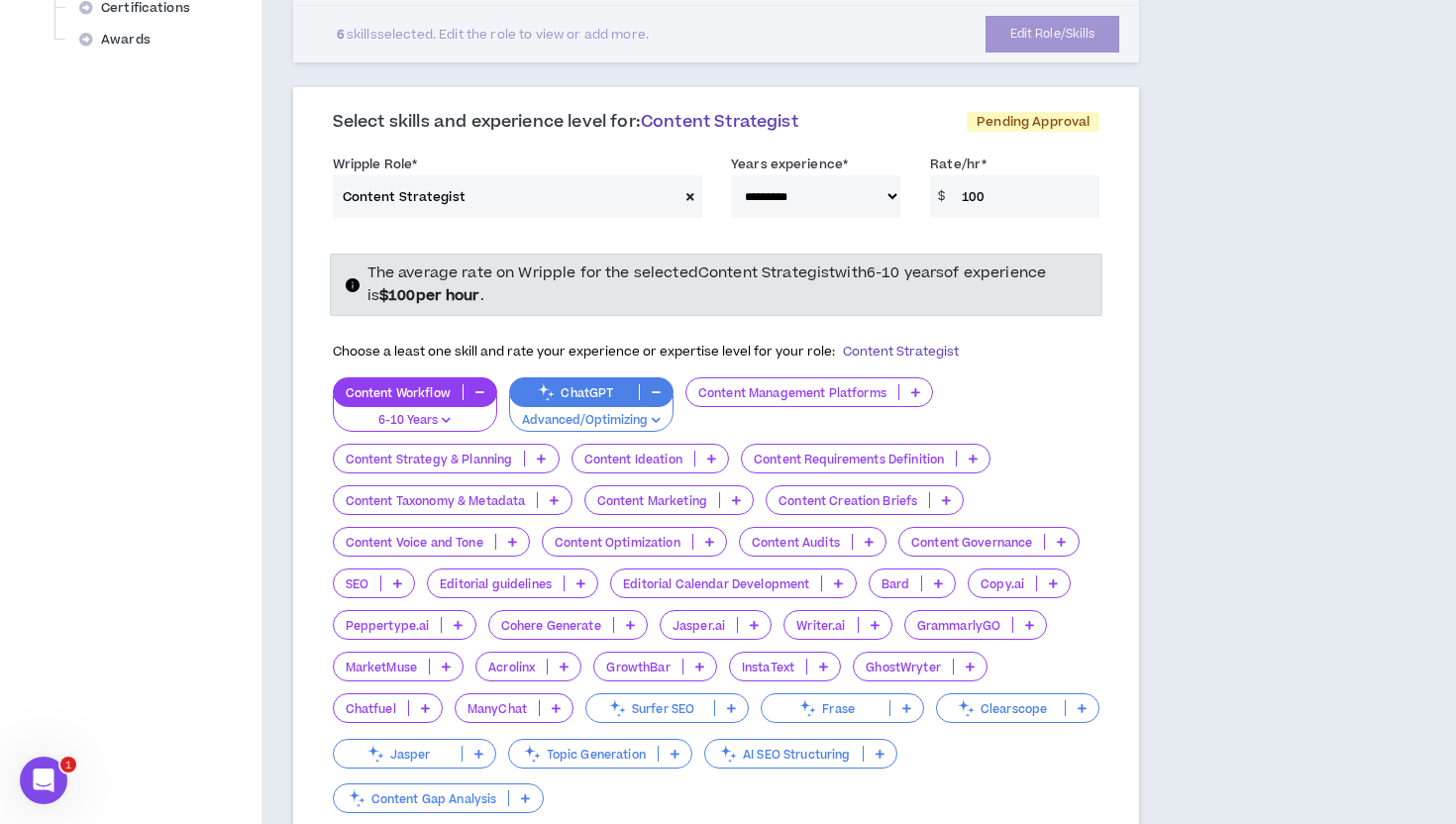 click at bounding box center [880, 754] 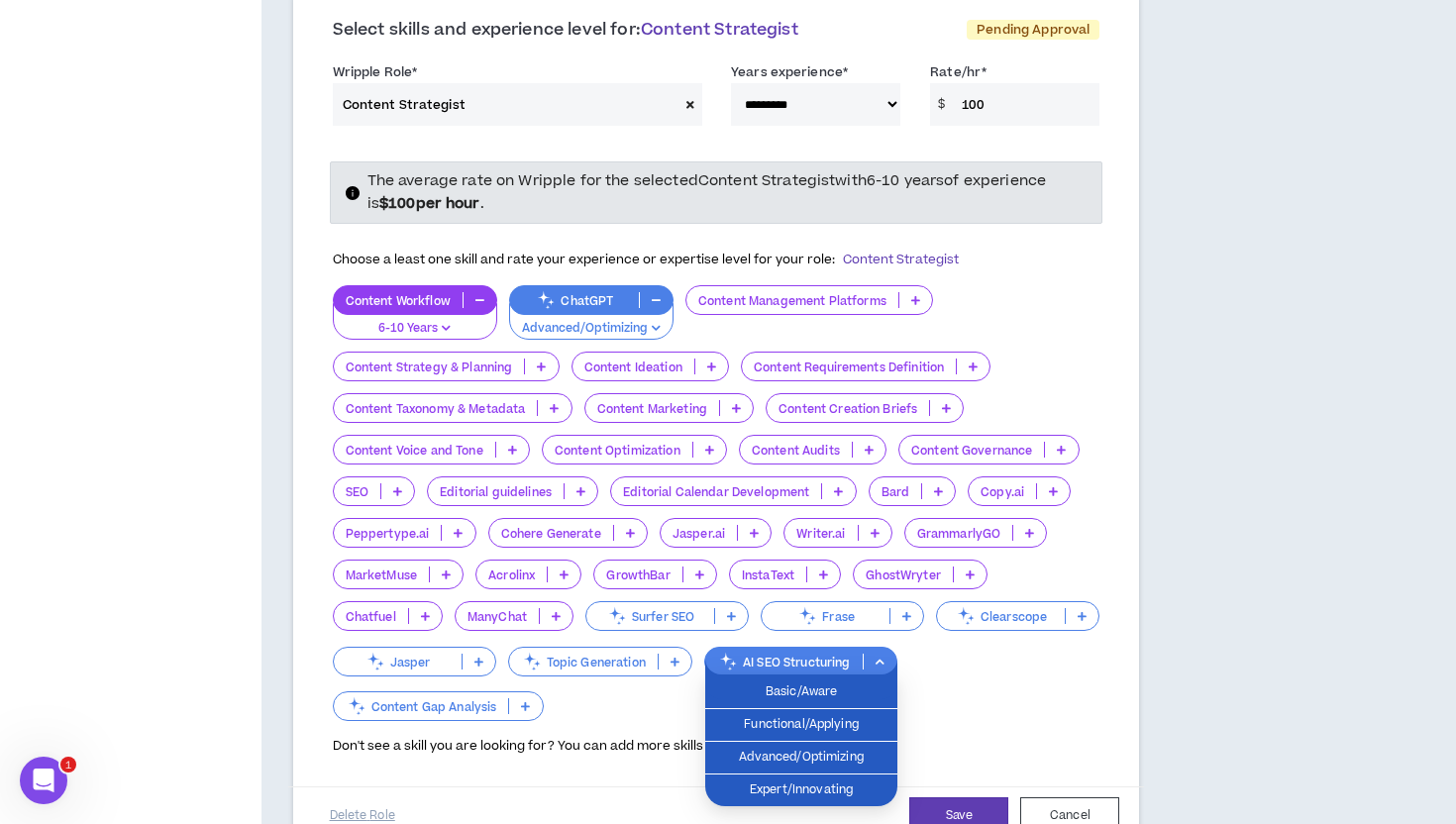 scroll, scrollTop: 983, scrollLeft: 0, axis: vertical 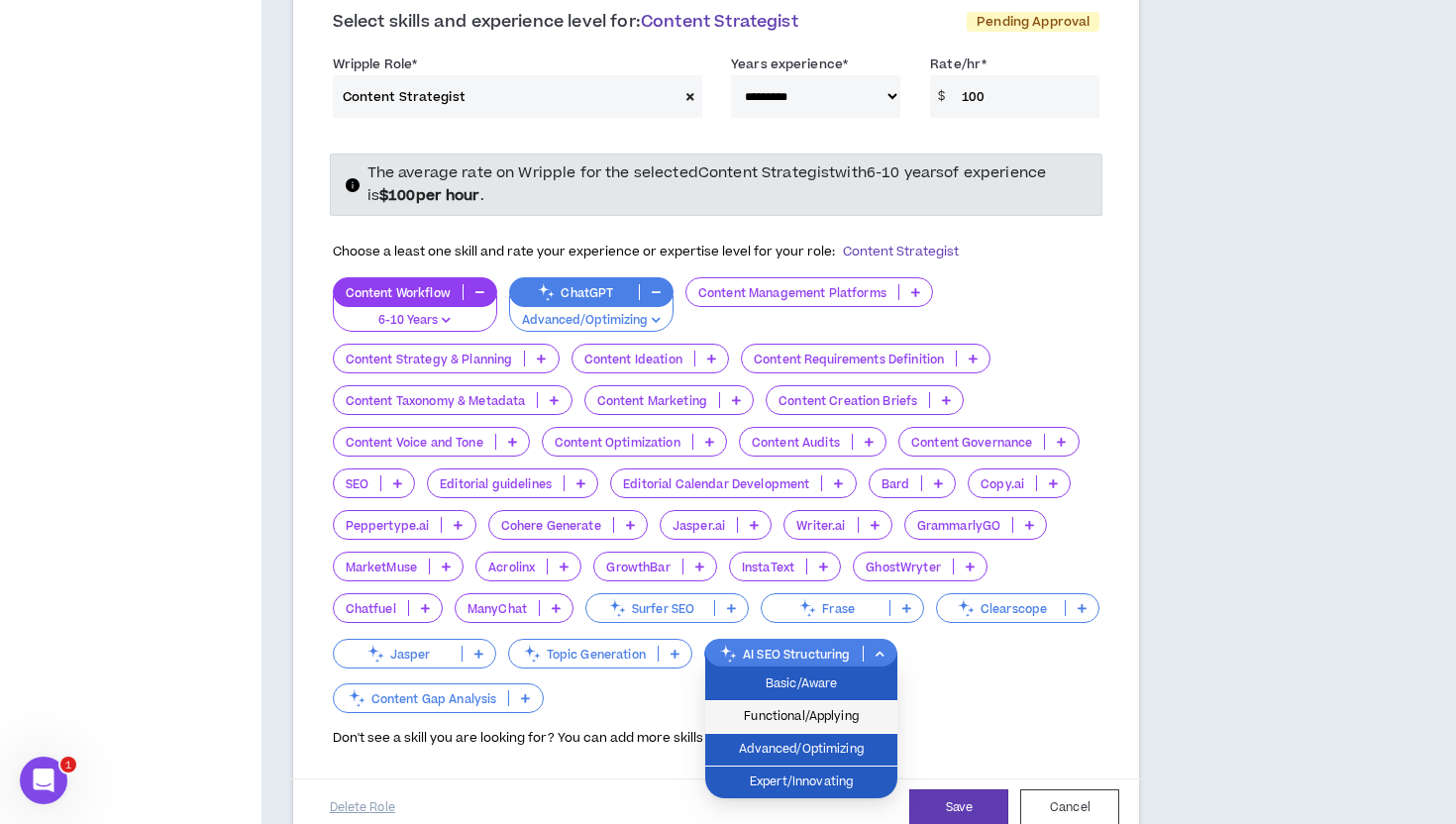 click on "Functional/Applying" at bounding box center (801, 717) 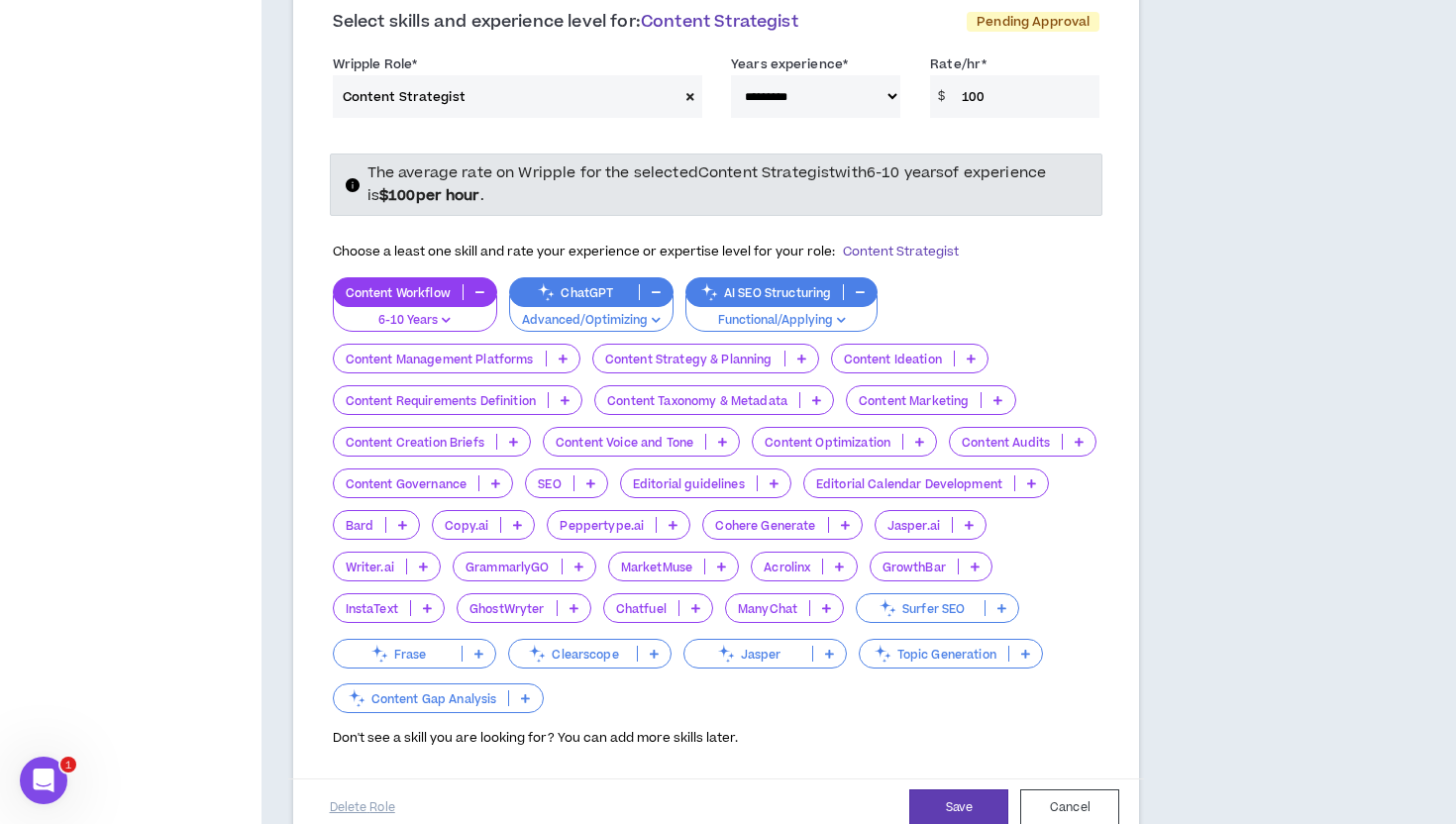 click at bounding box center (722, 442) 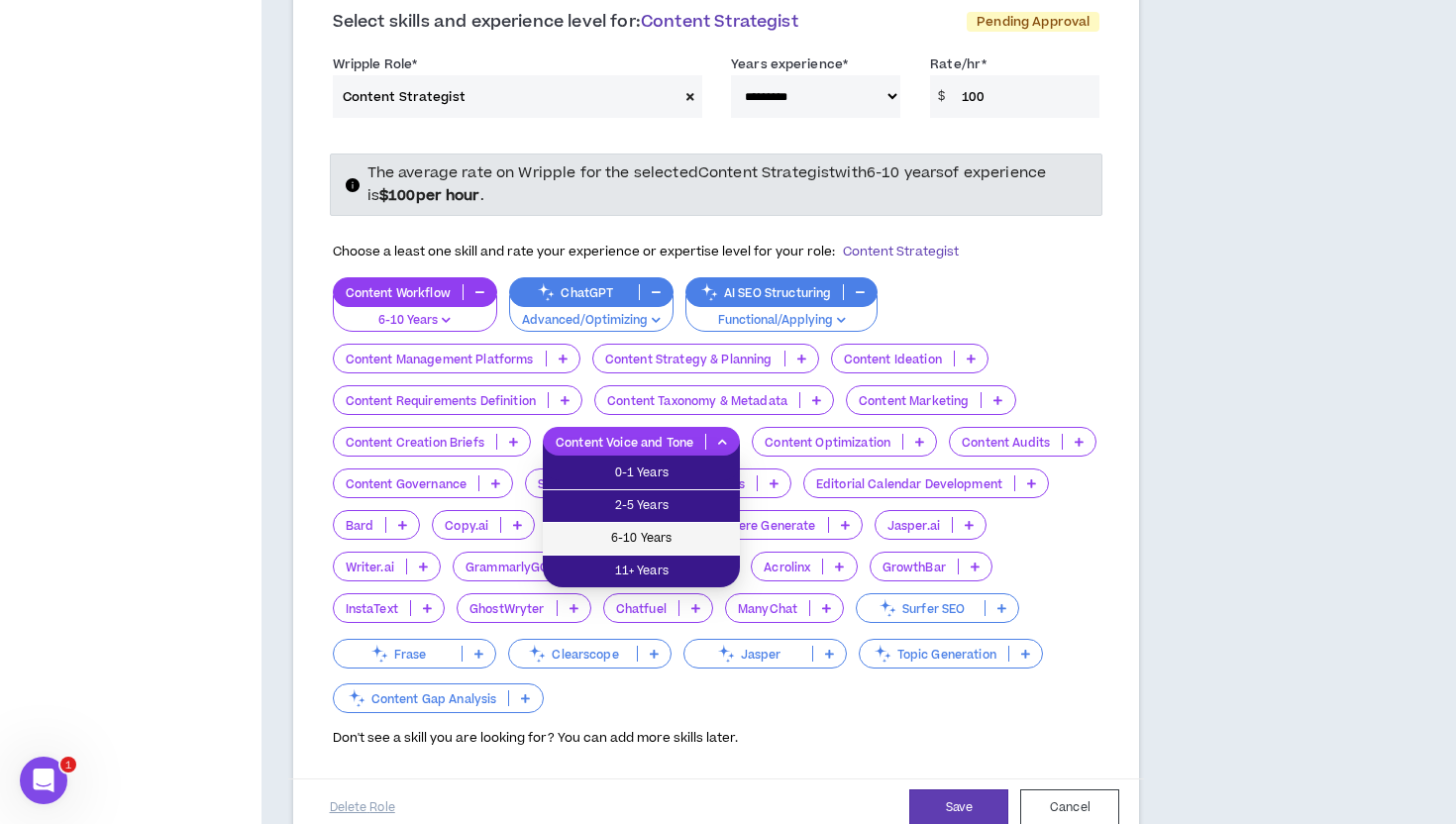click on "6-10 Years" at bounding box center [641, 539] 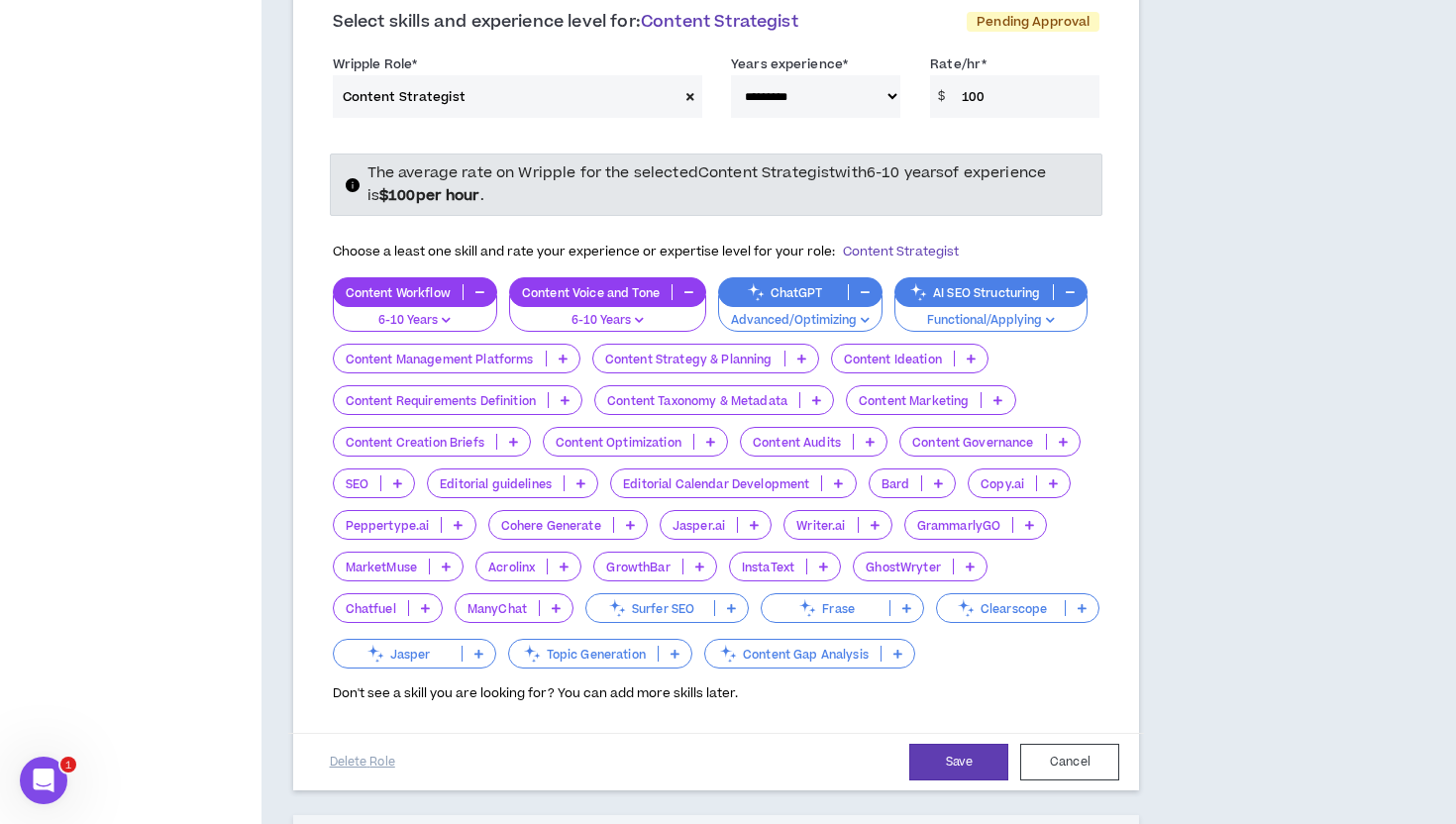 click at bounding box center (513, 442) 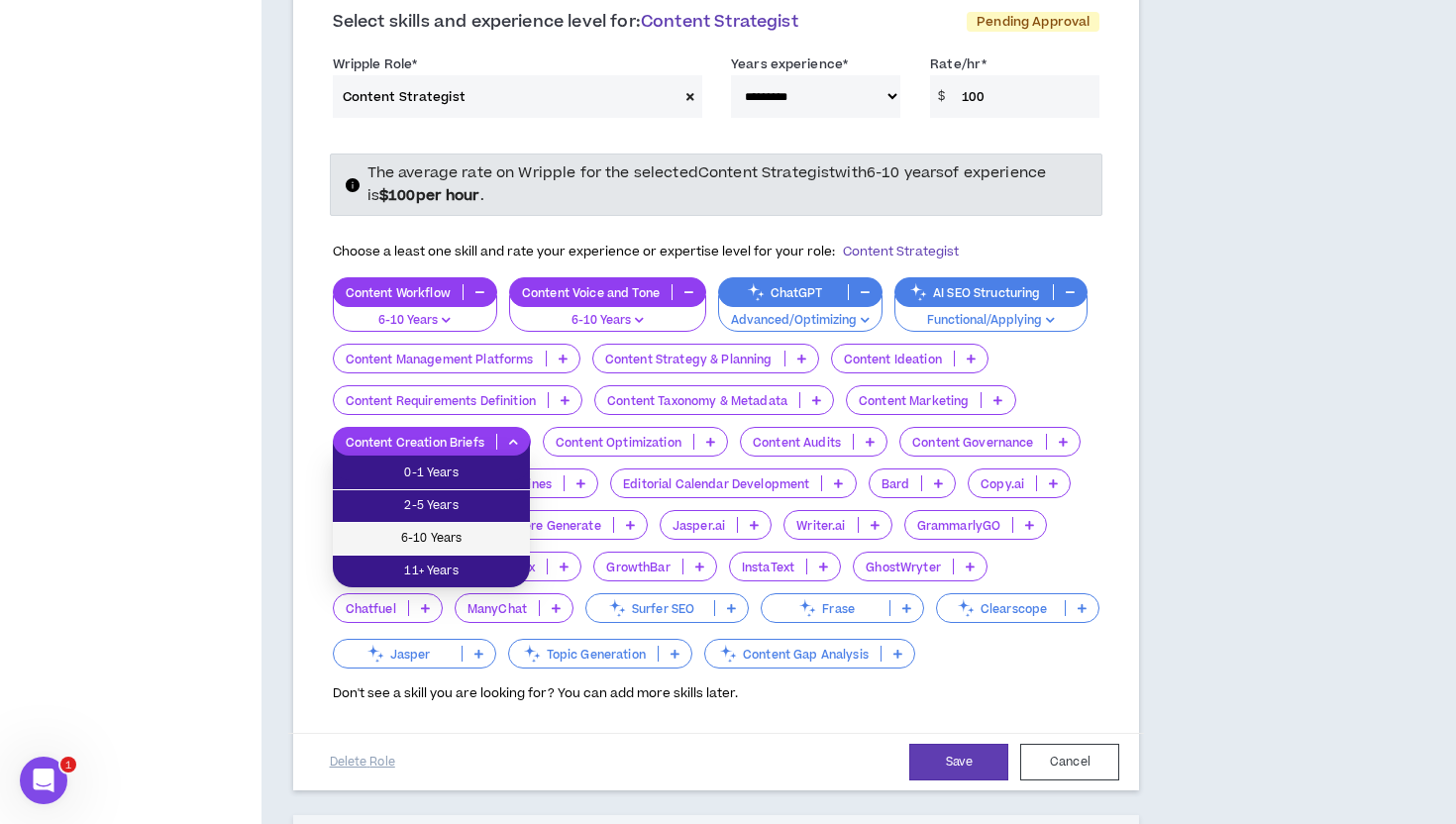 click on "6-10 Years" at bounding box center (431, 539) 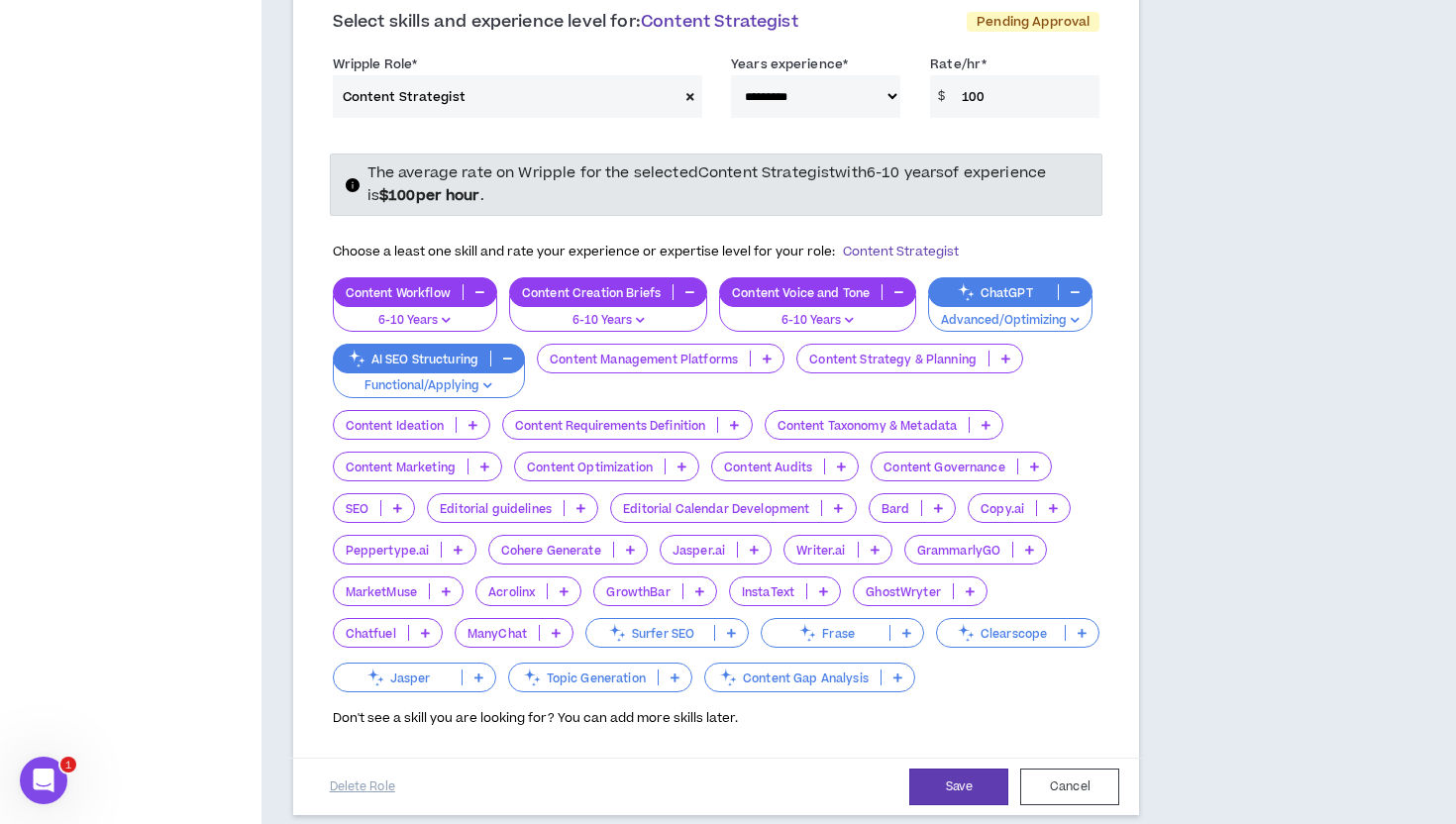 click at bounding box center (472, 425) 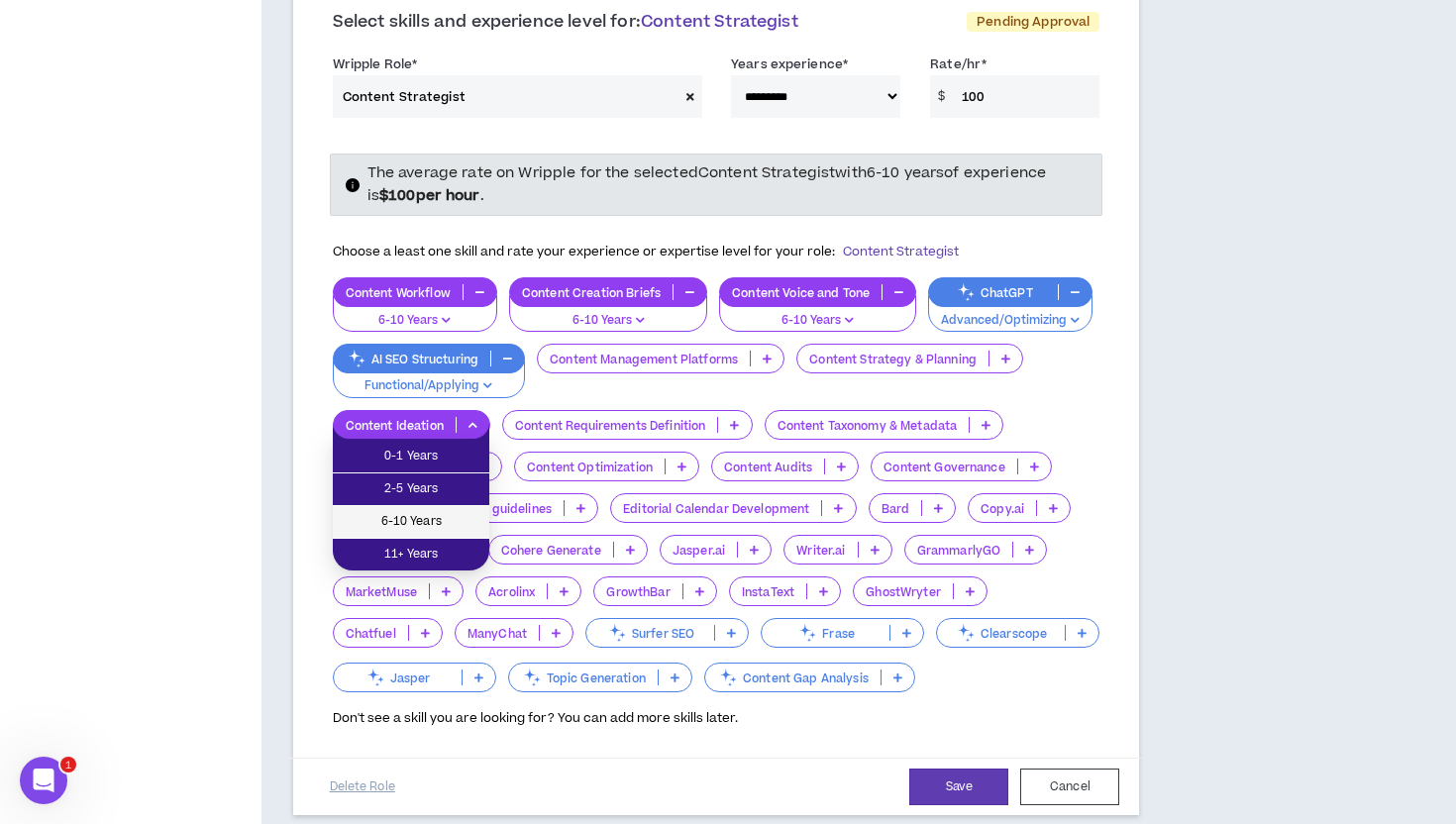 click on "6-10 Years" at bounding box center (411, 522) 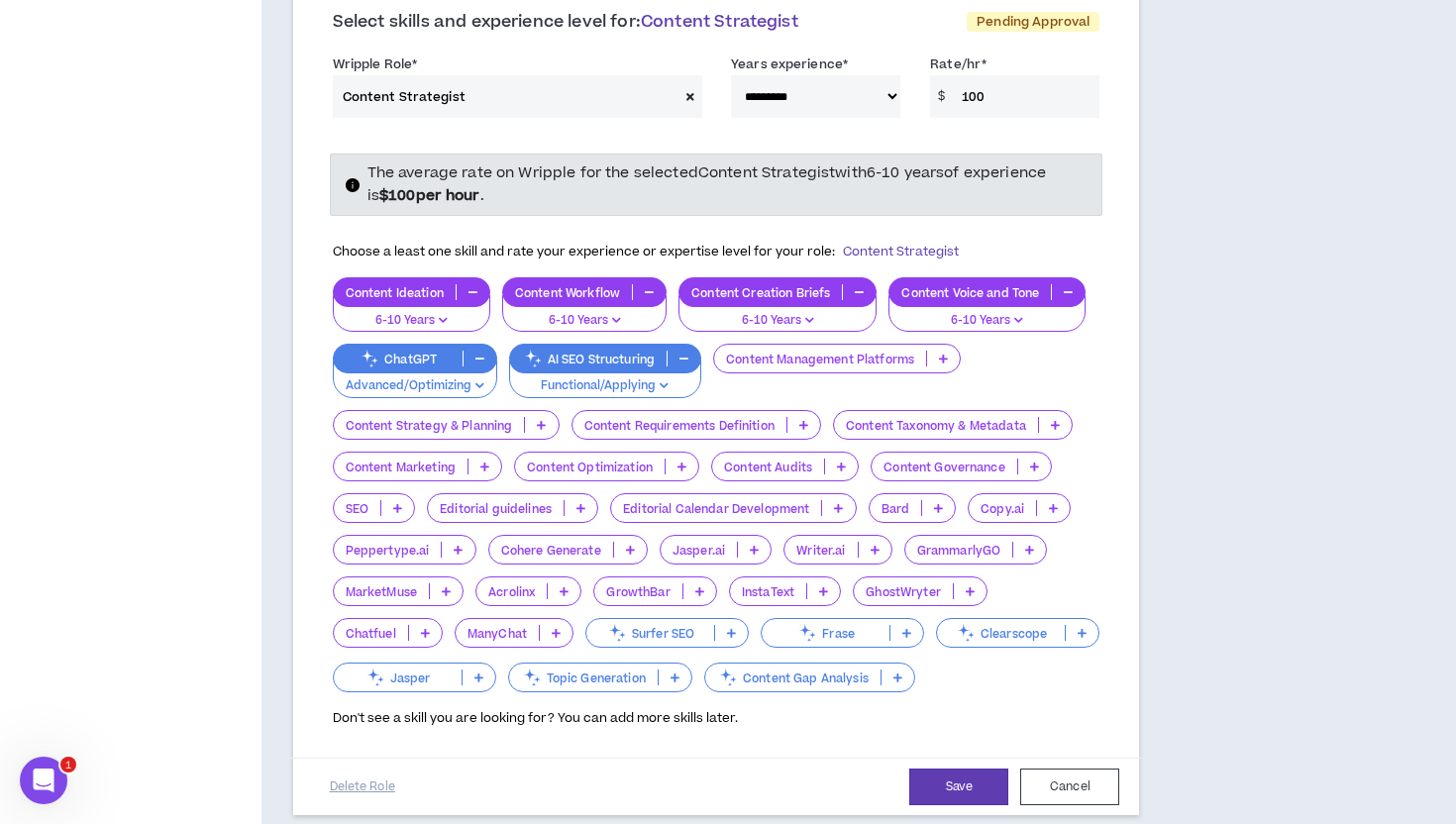 click at bounding box center (484, 466) 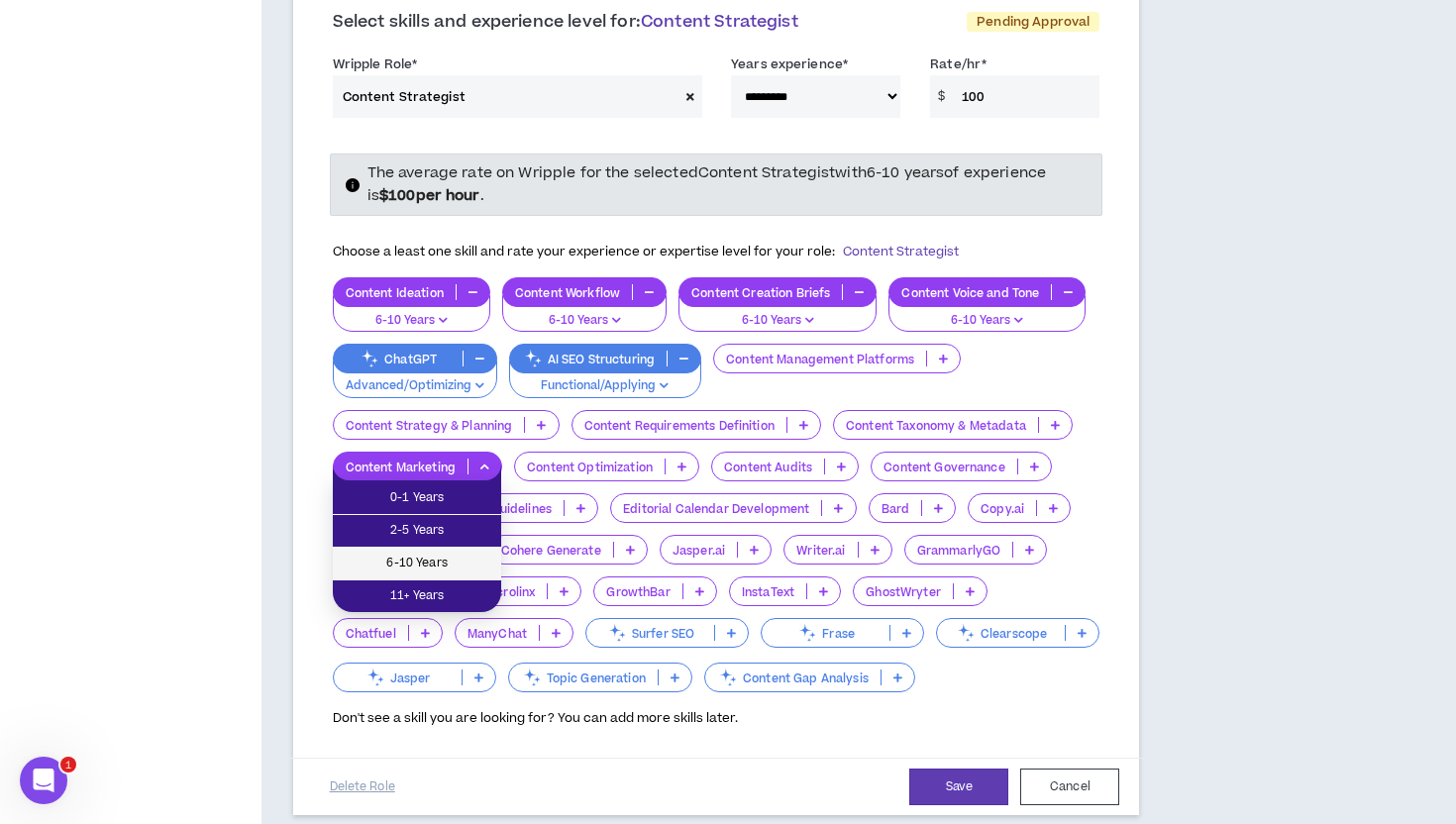 click on "6-10 Years" at bounding box center [417, 564] 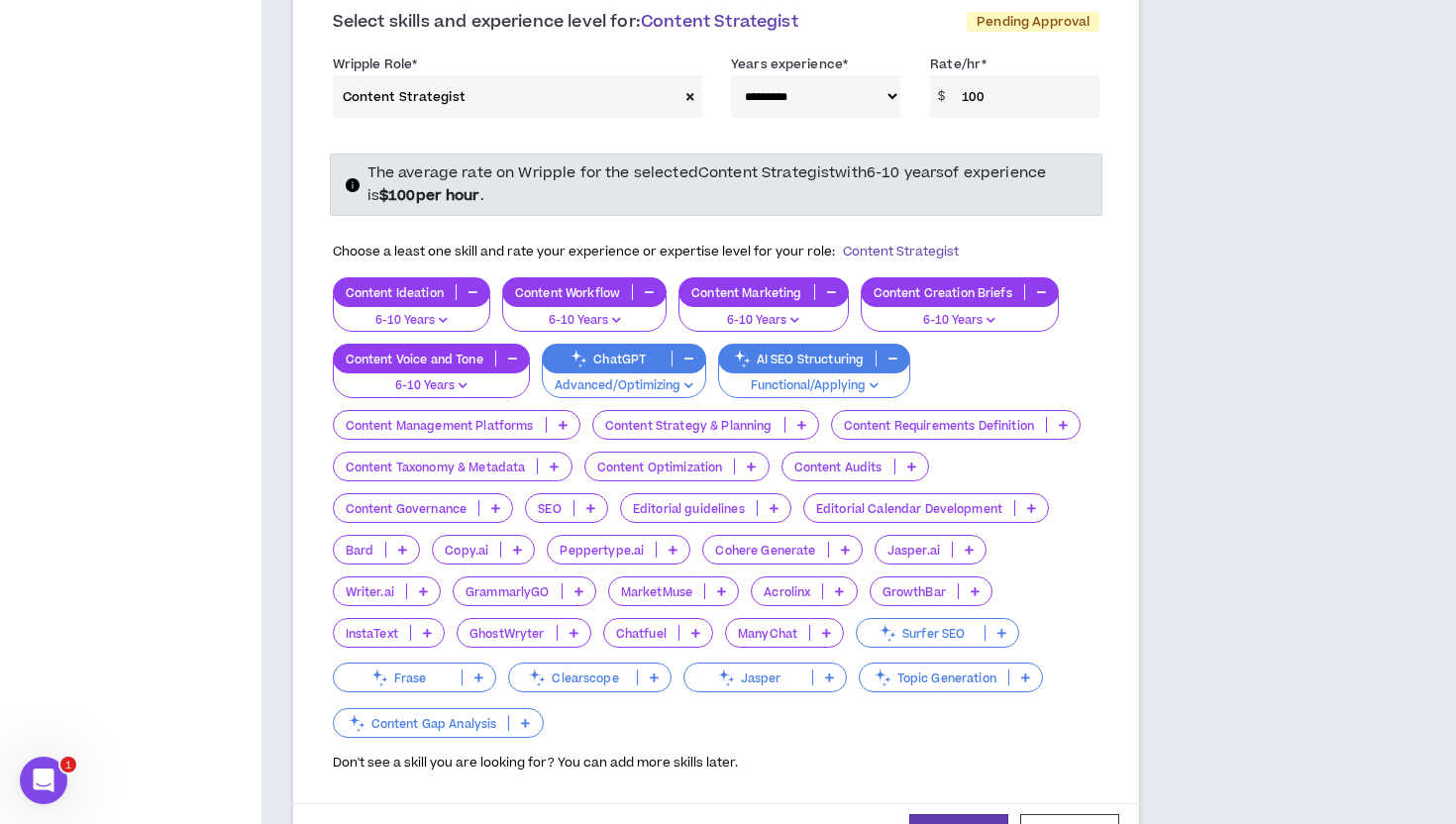 click at bounding box center (1063, 425) 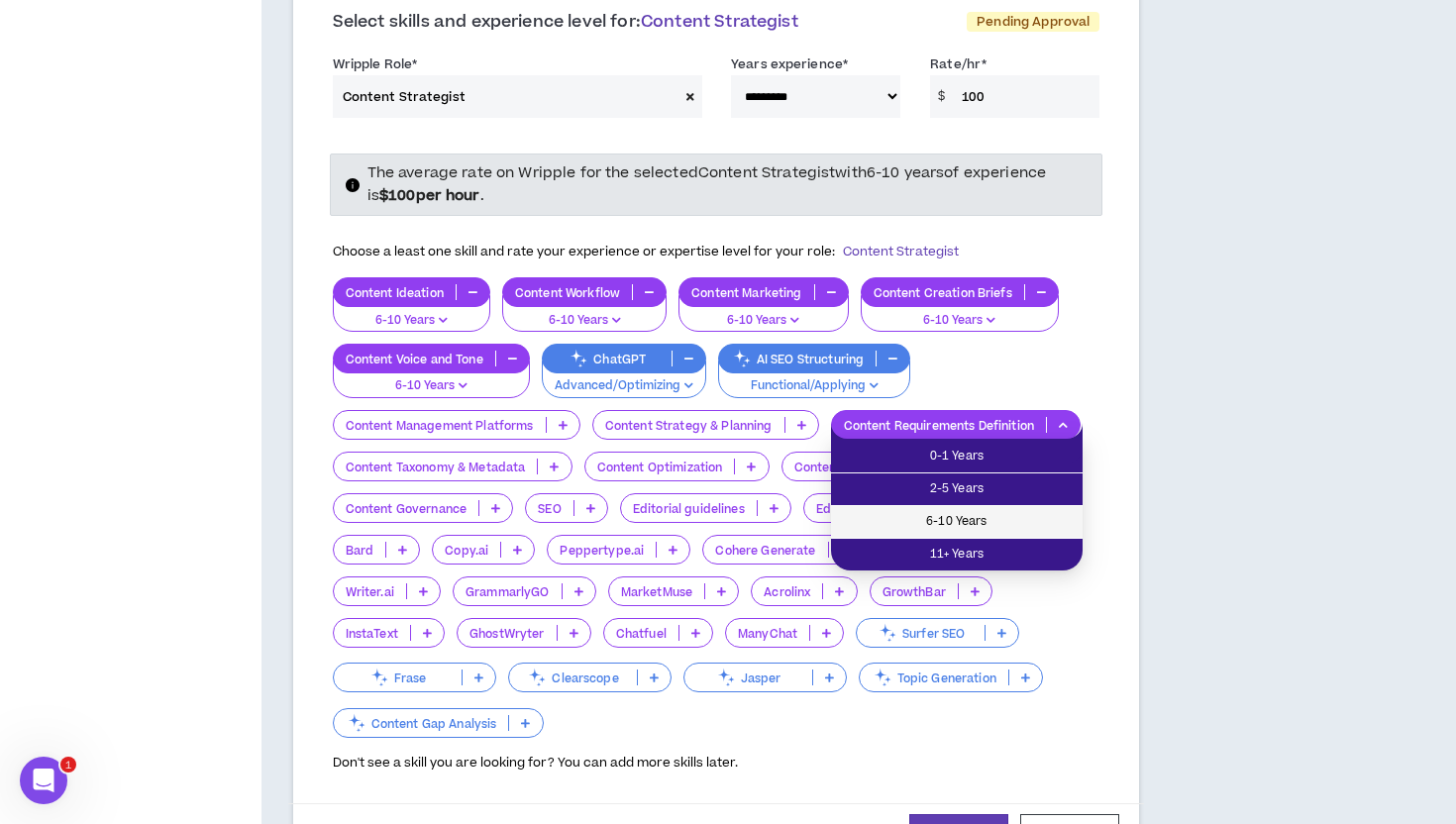 click on "6-10 Years" at bounding box center (957, 522) 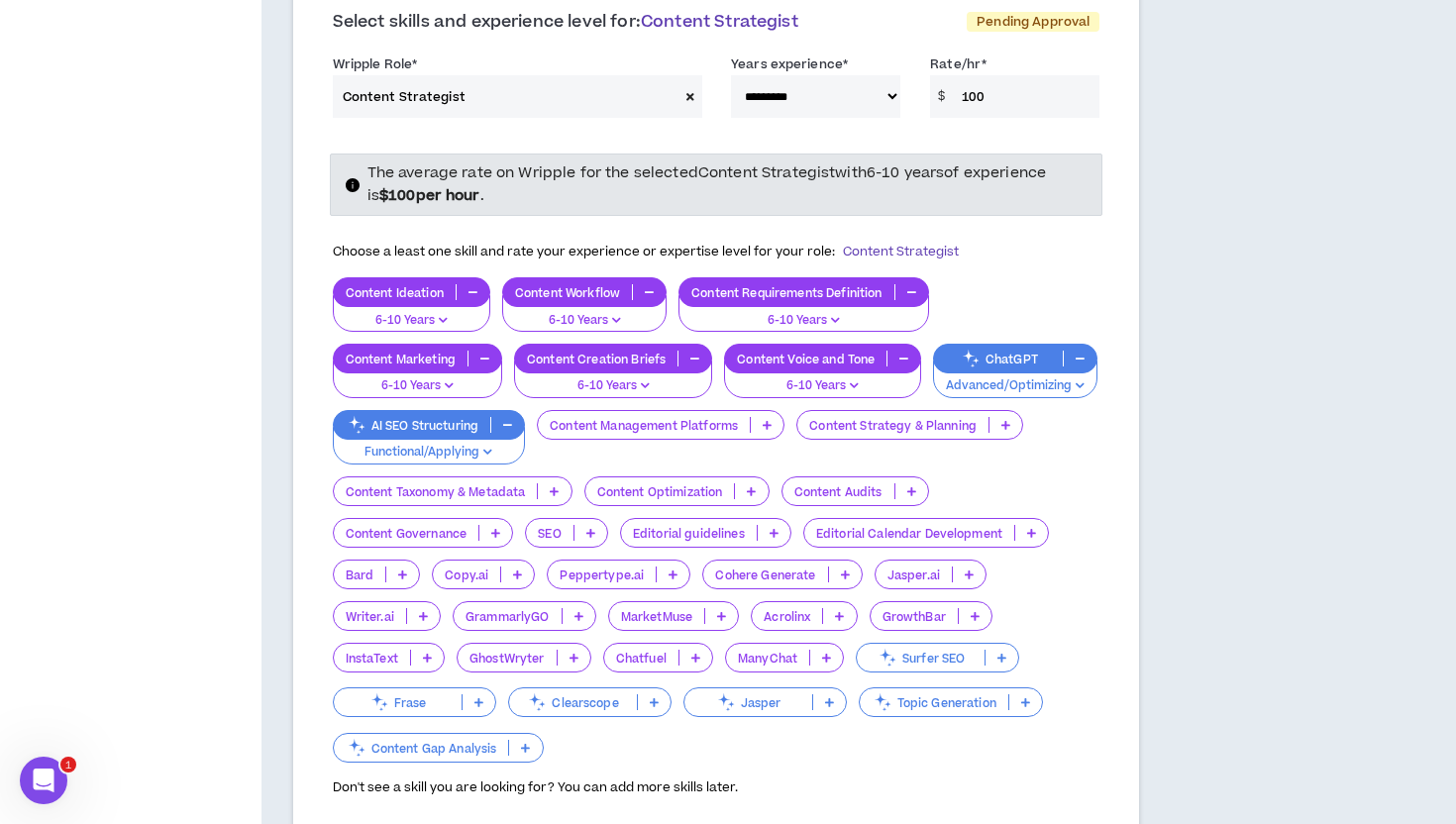 click at bounding box center (590, 533) 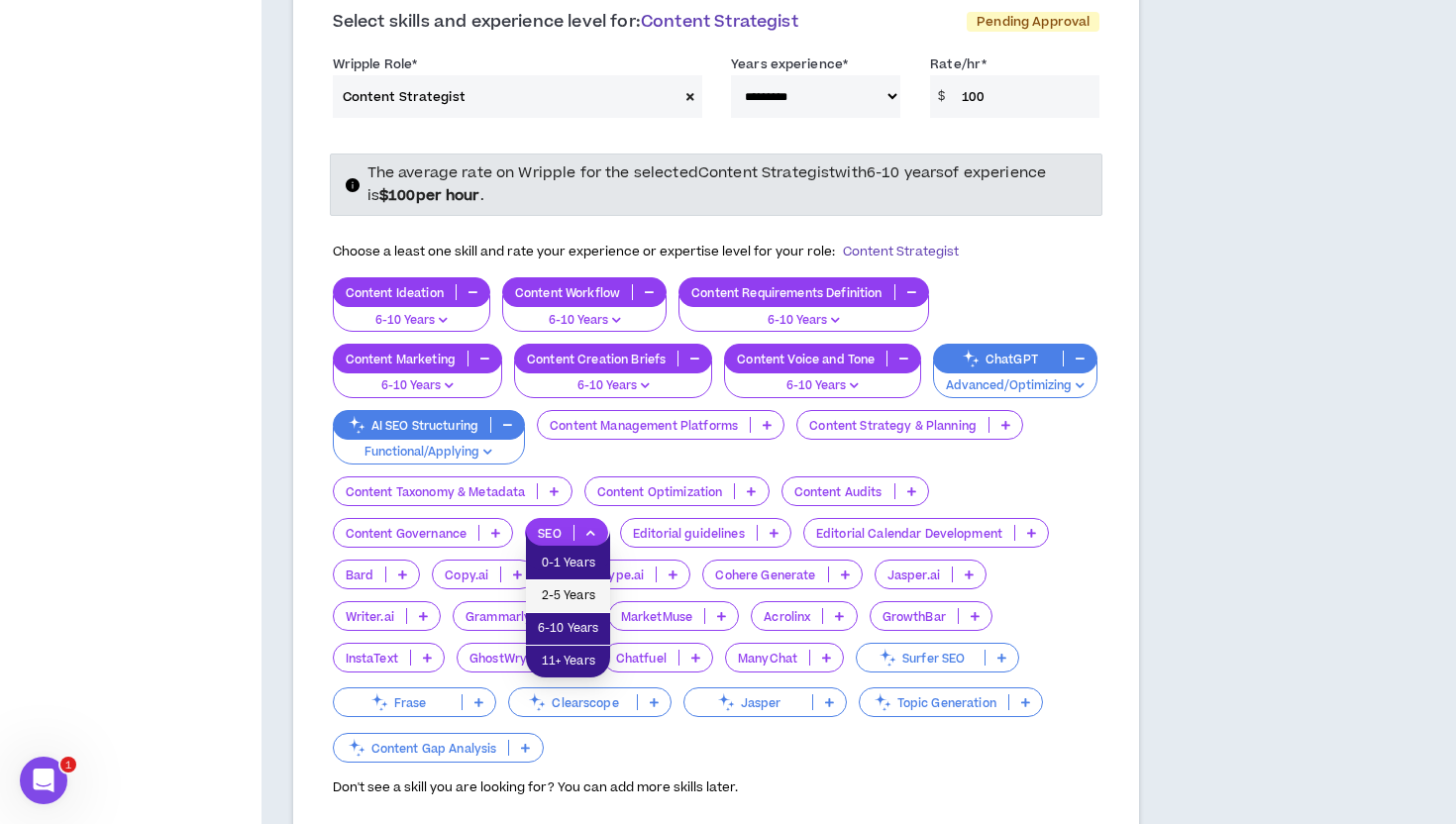 click on "2-5 Years" at bounding box center [568, 596] 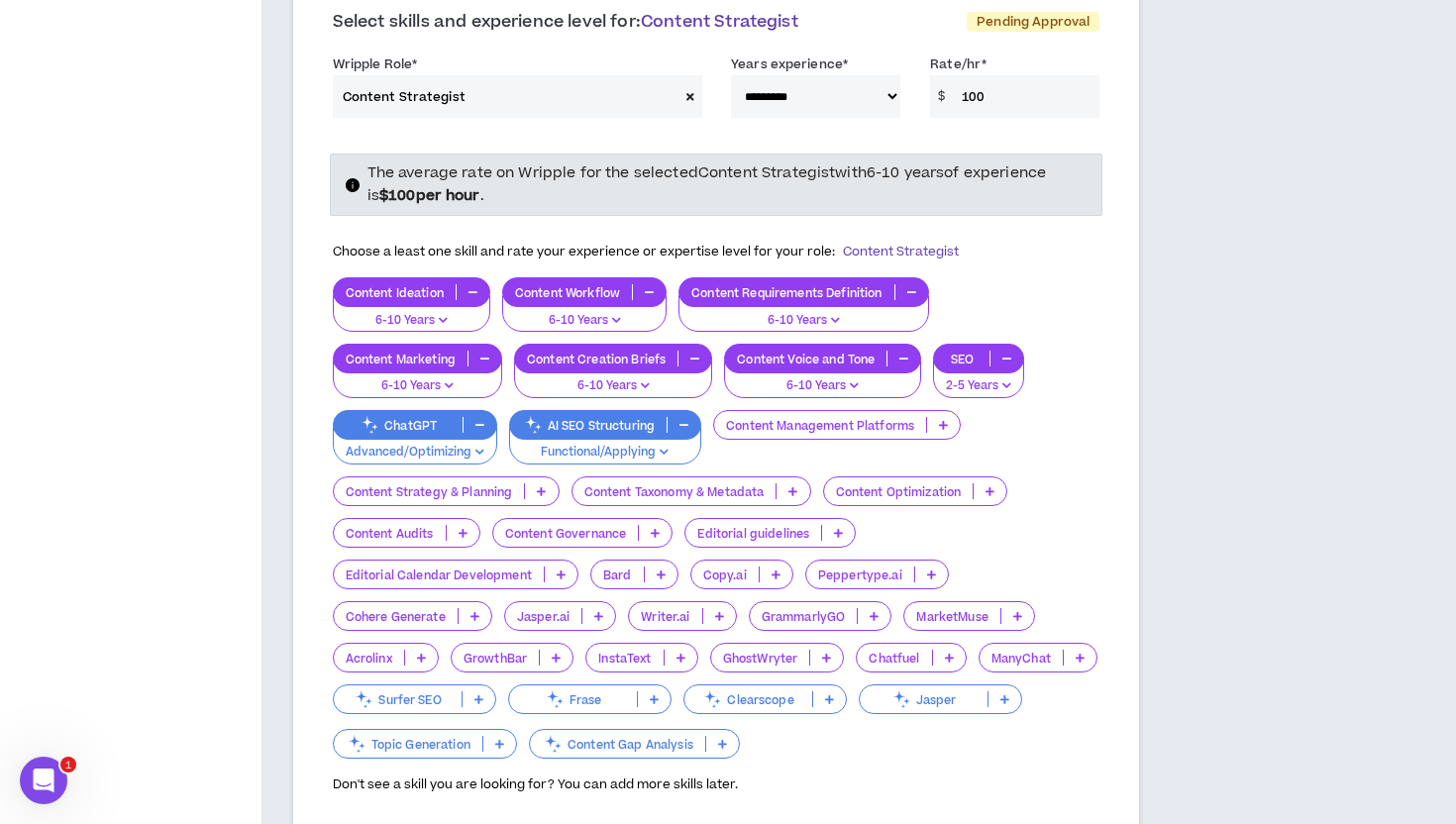 click at bounding box center [655, 533] 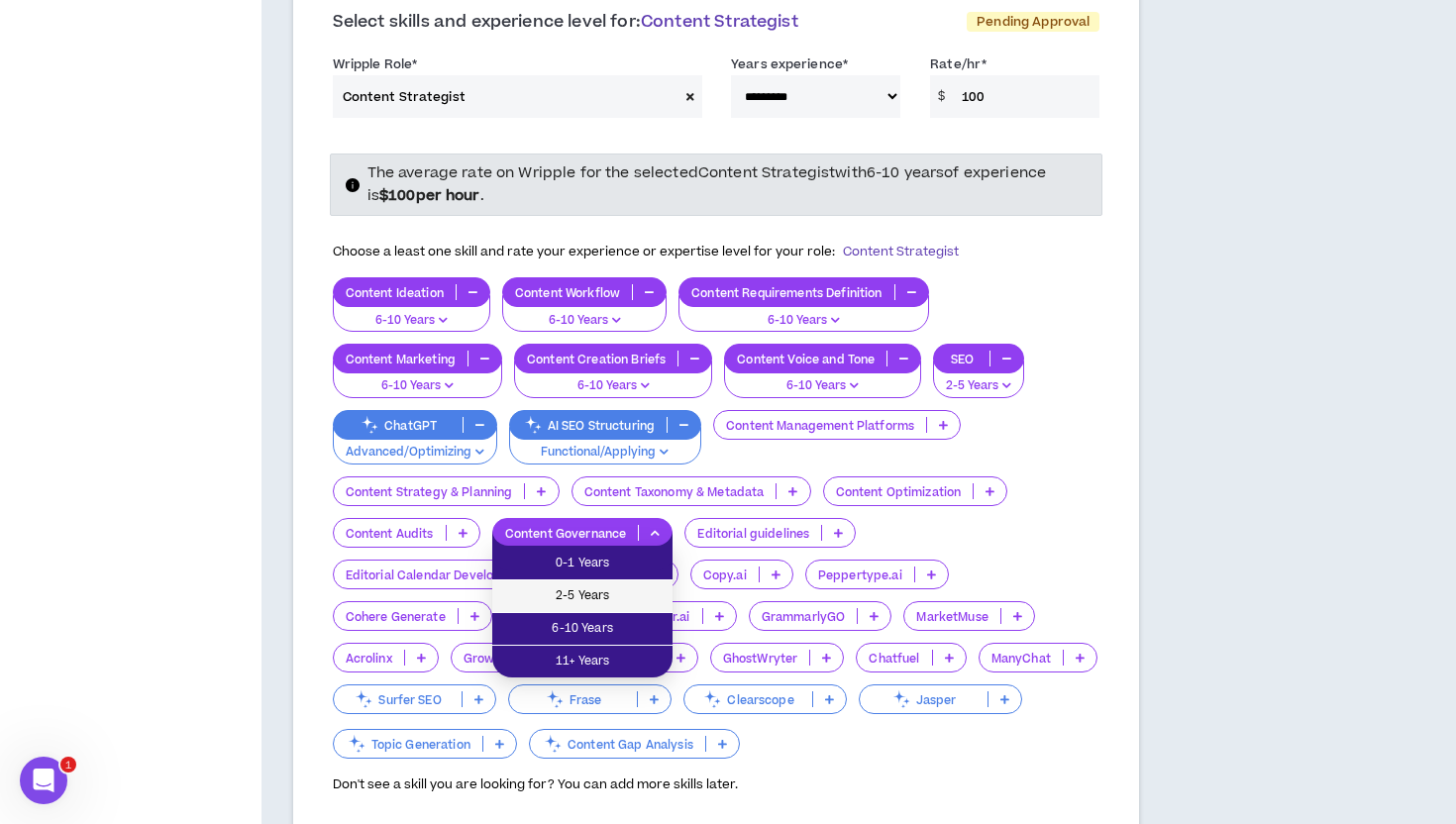 click on "2-5 Years" at bounding box center (582, 596) 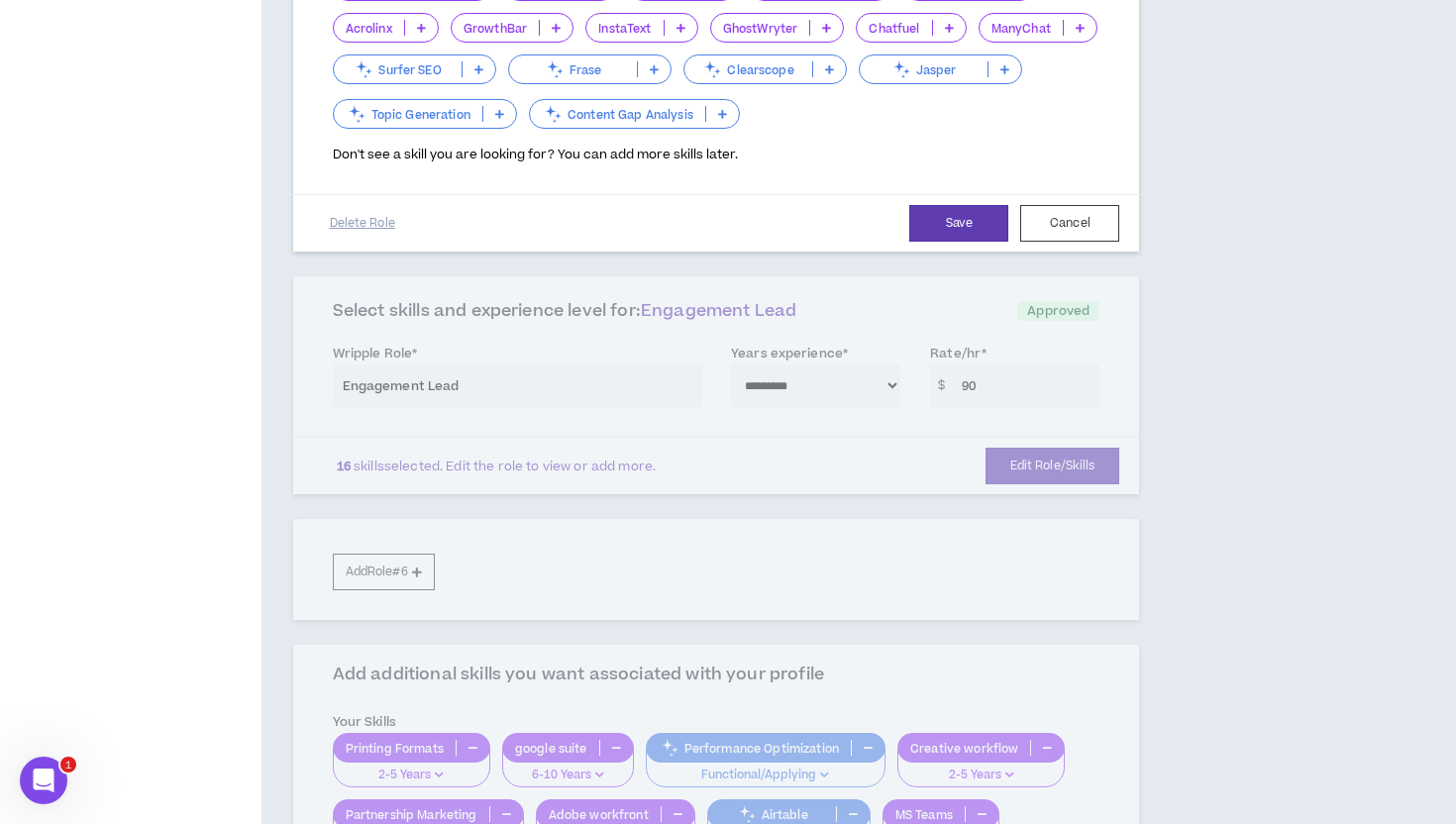 scroll, scrollTop: 1620, scrollLeft: 0, axis: vertical 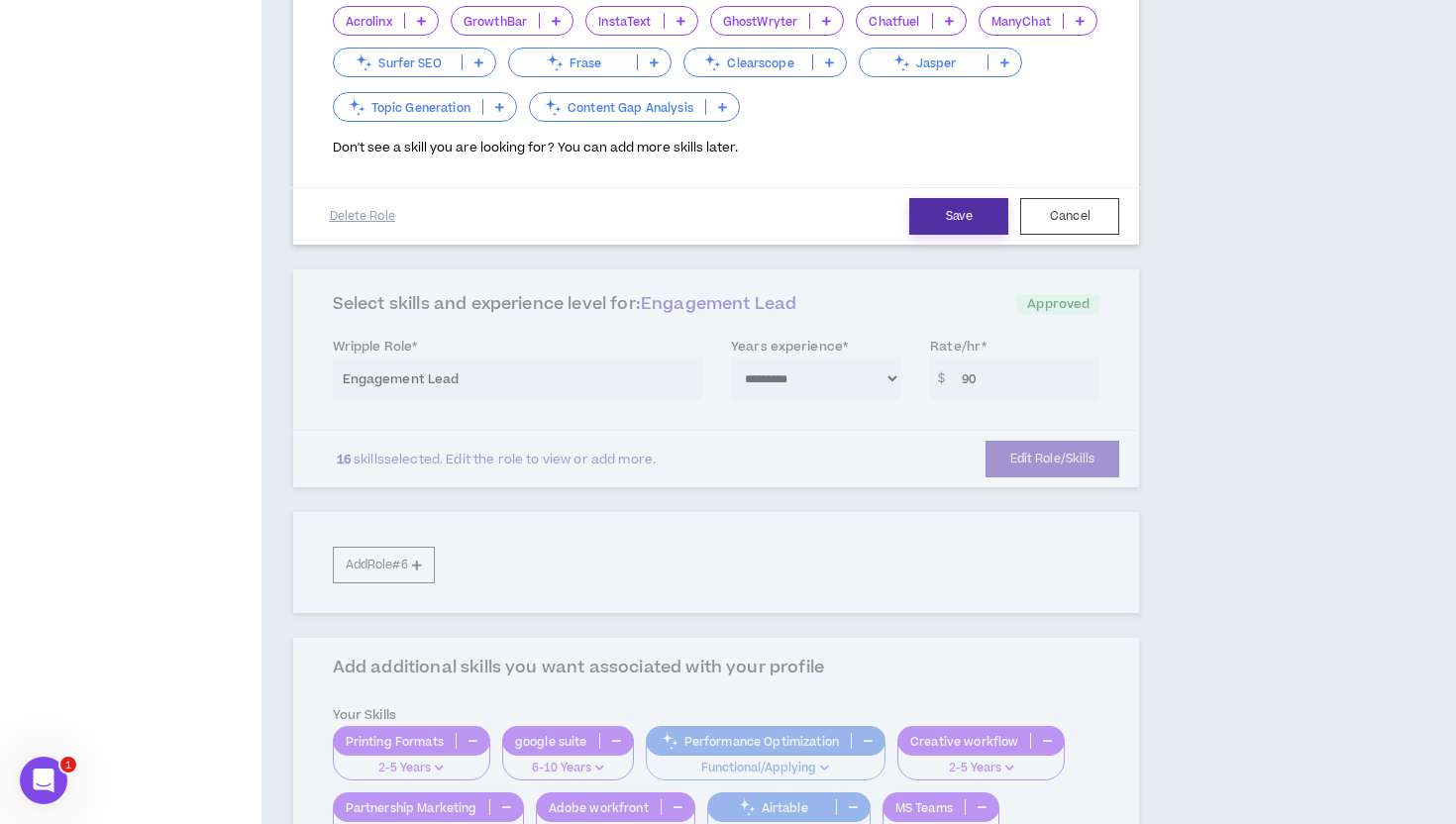 click on "Save" at bounding box center [959, 216] 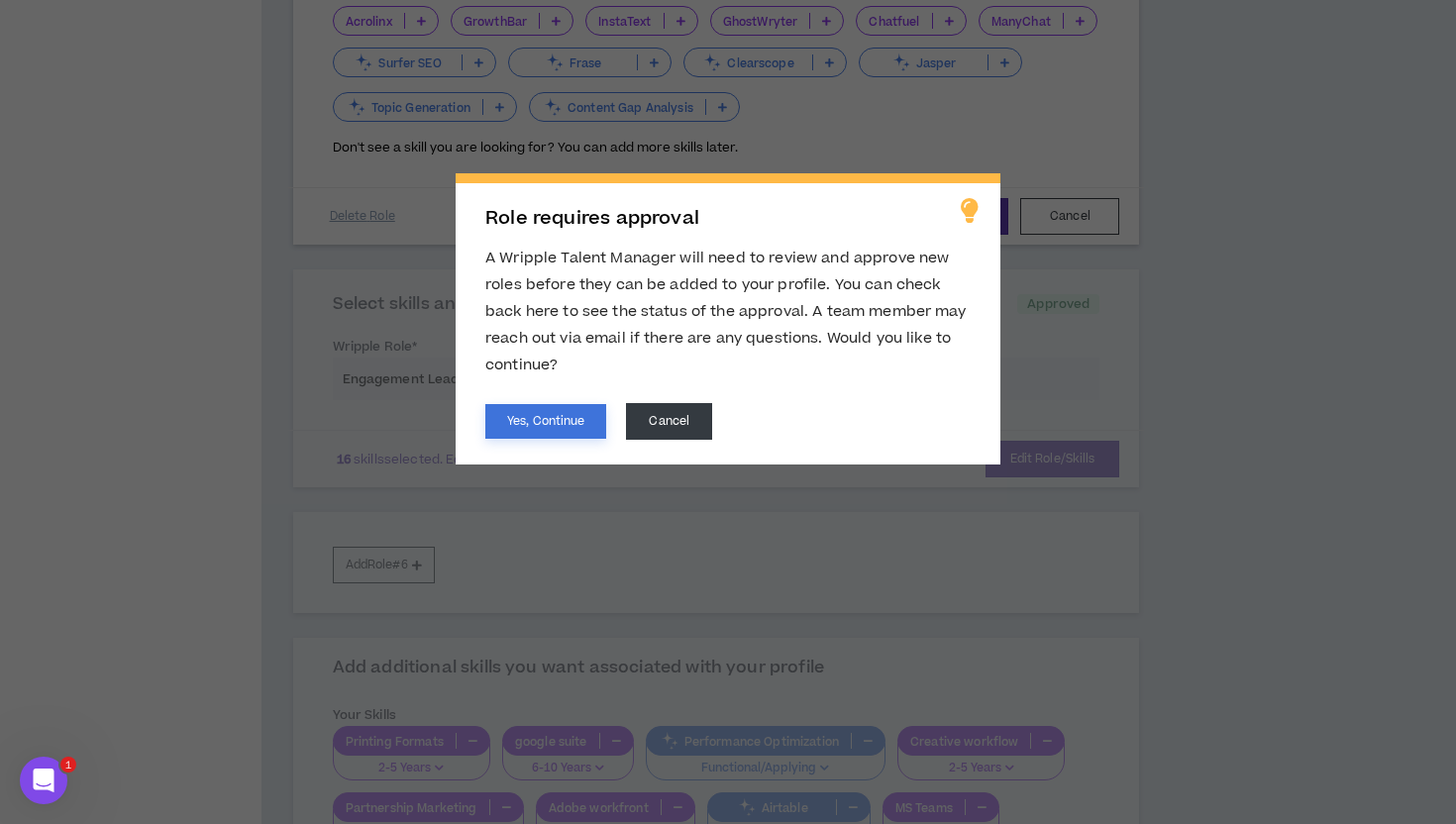 click on "Yes, Continue" at bounding box center [546, 421] 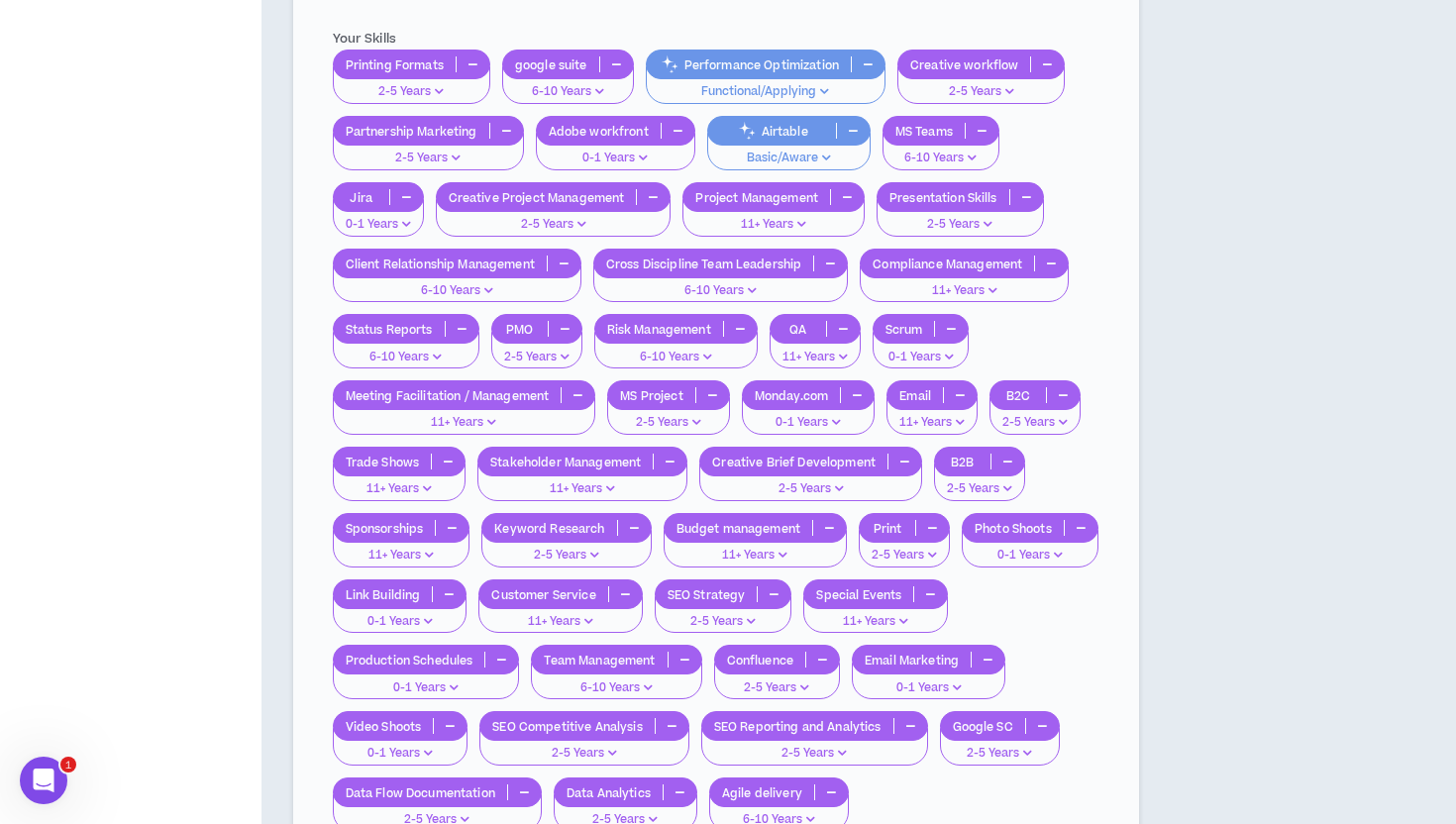 select on "**" 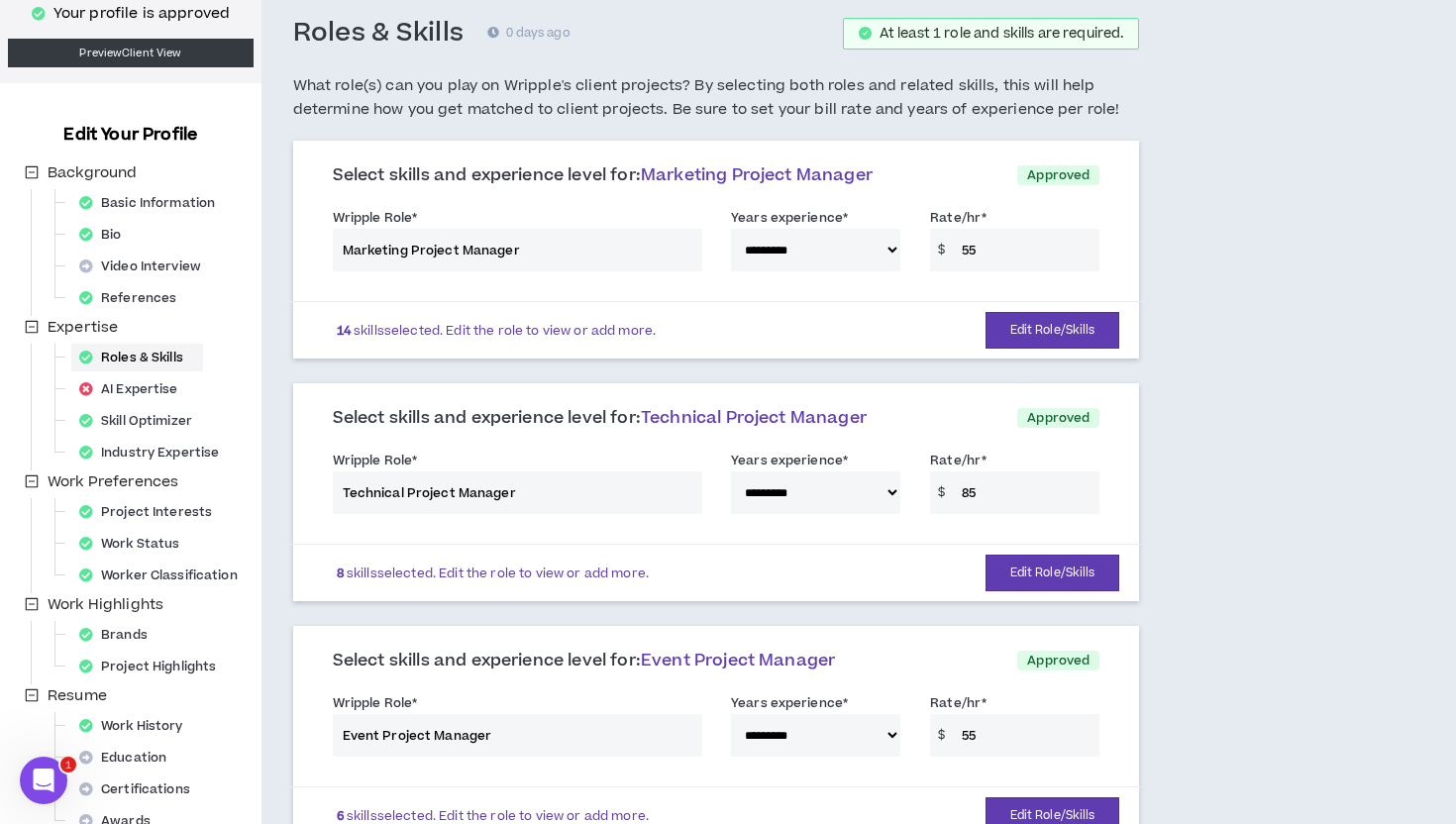 scroll, scrollTop: 0, scrollLeft: 0, axis: both 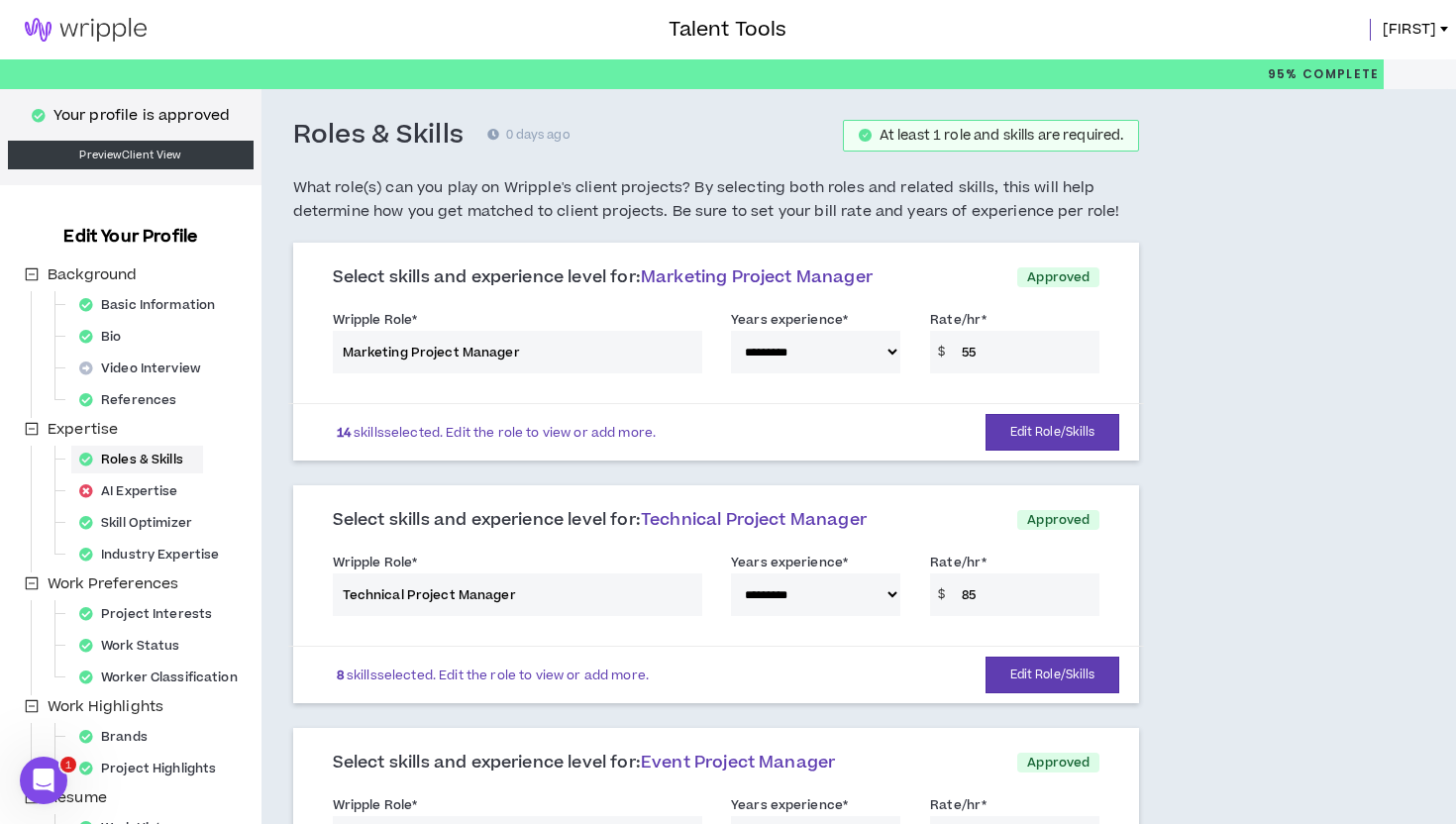 click at bounding box center (85, 30) 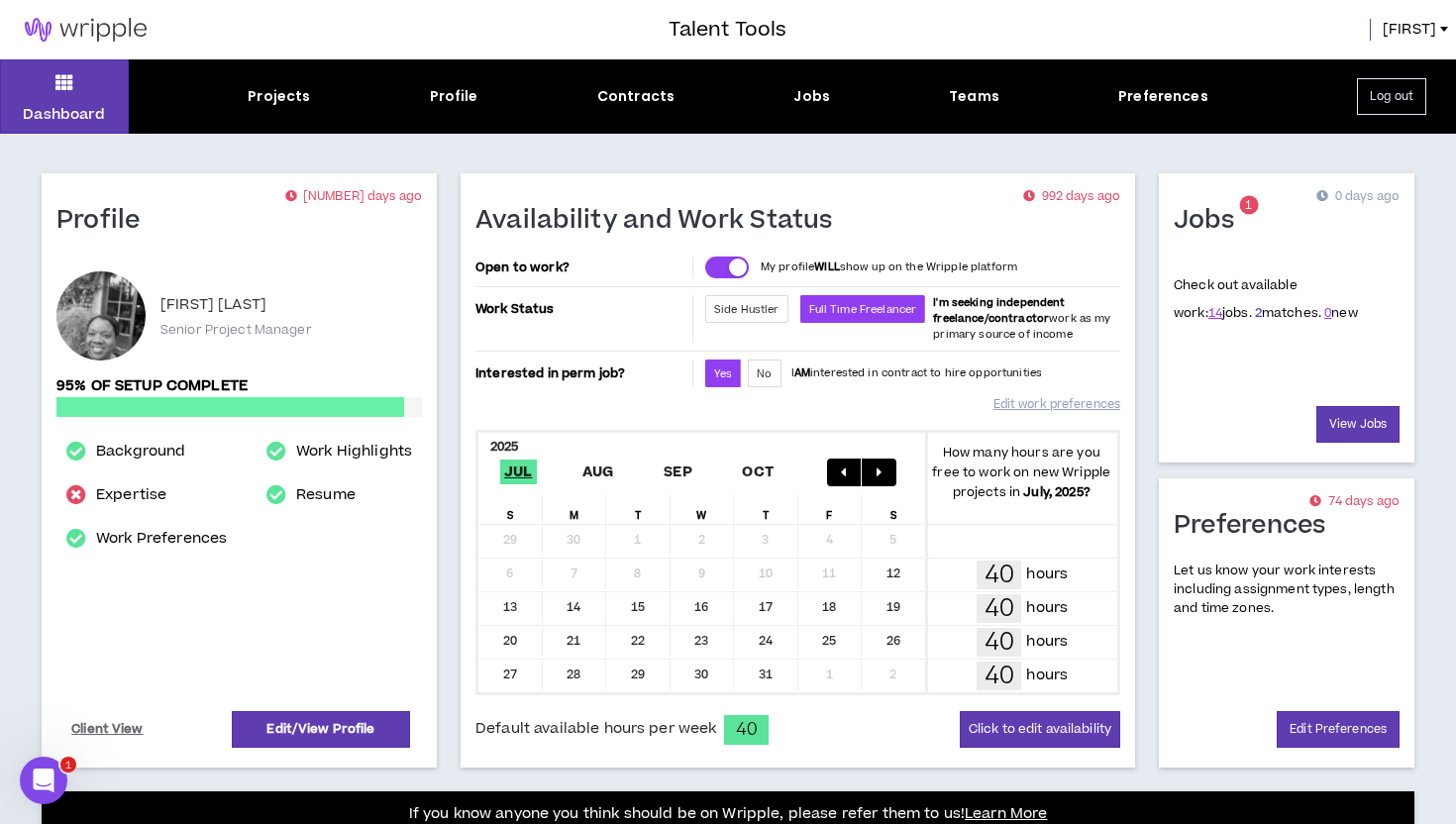 click on "2" at bounding box center [1258, 313] 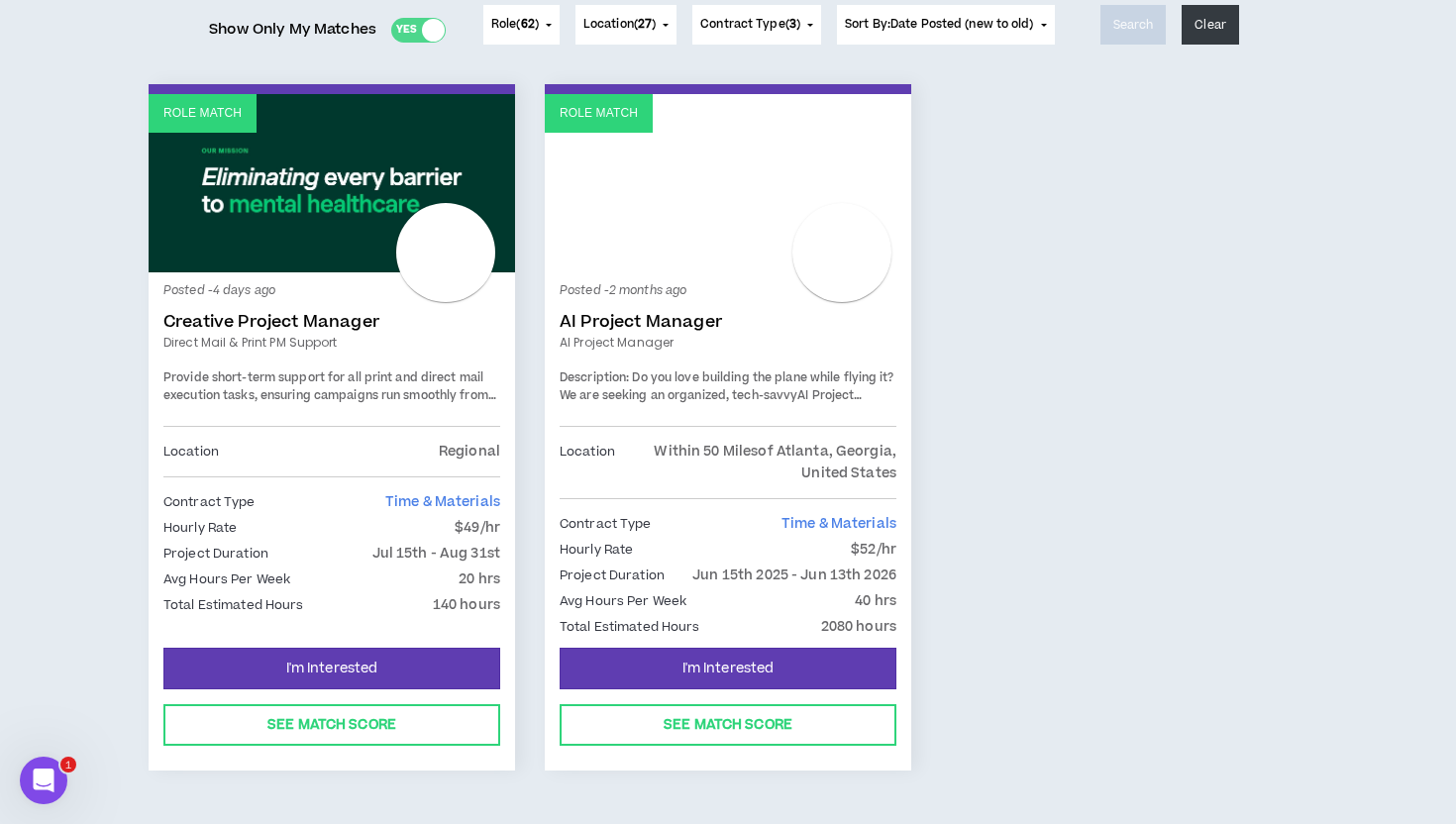scroll, scrollTop: 281, scrollLeft: 0, axis: vertical 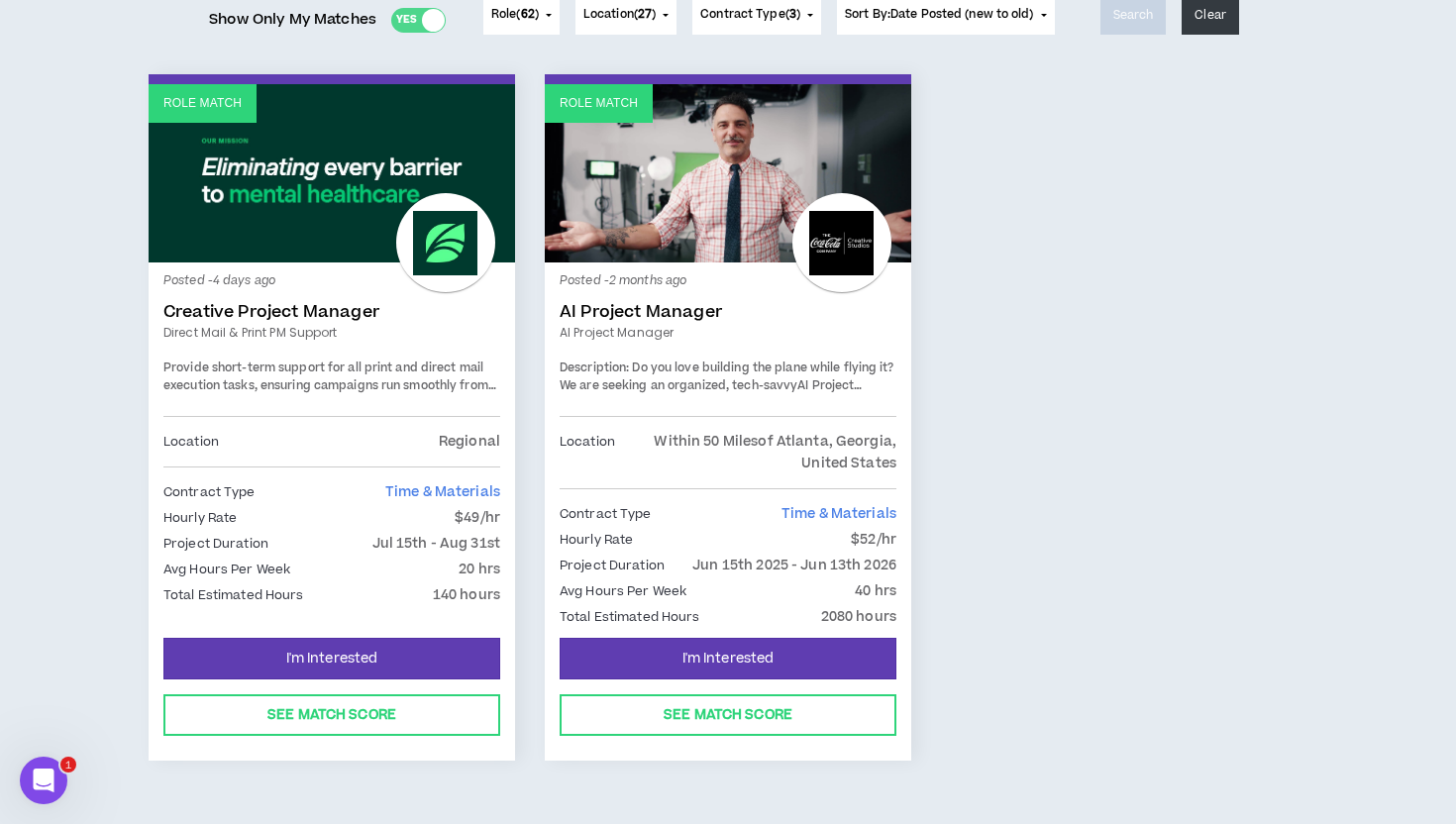 click on "Creative Project Manager" at bounding box center [332, 312] 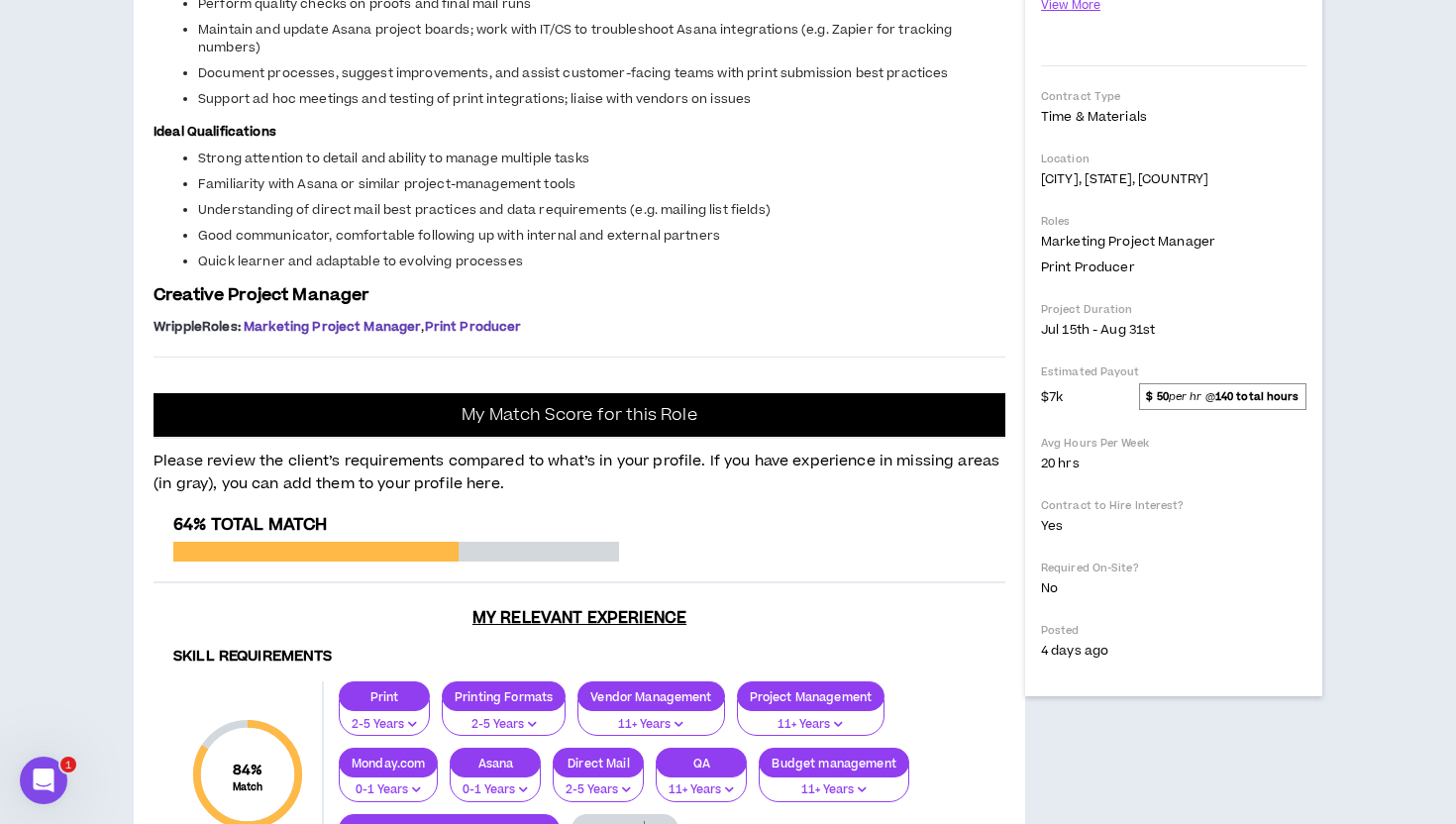 scroll, scrollTop: 495, scrollLeft: 0, axis: vertical 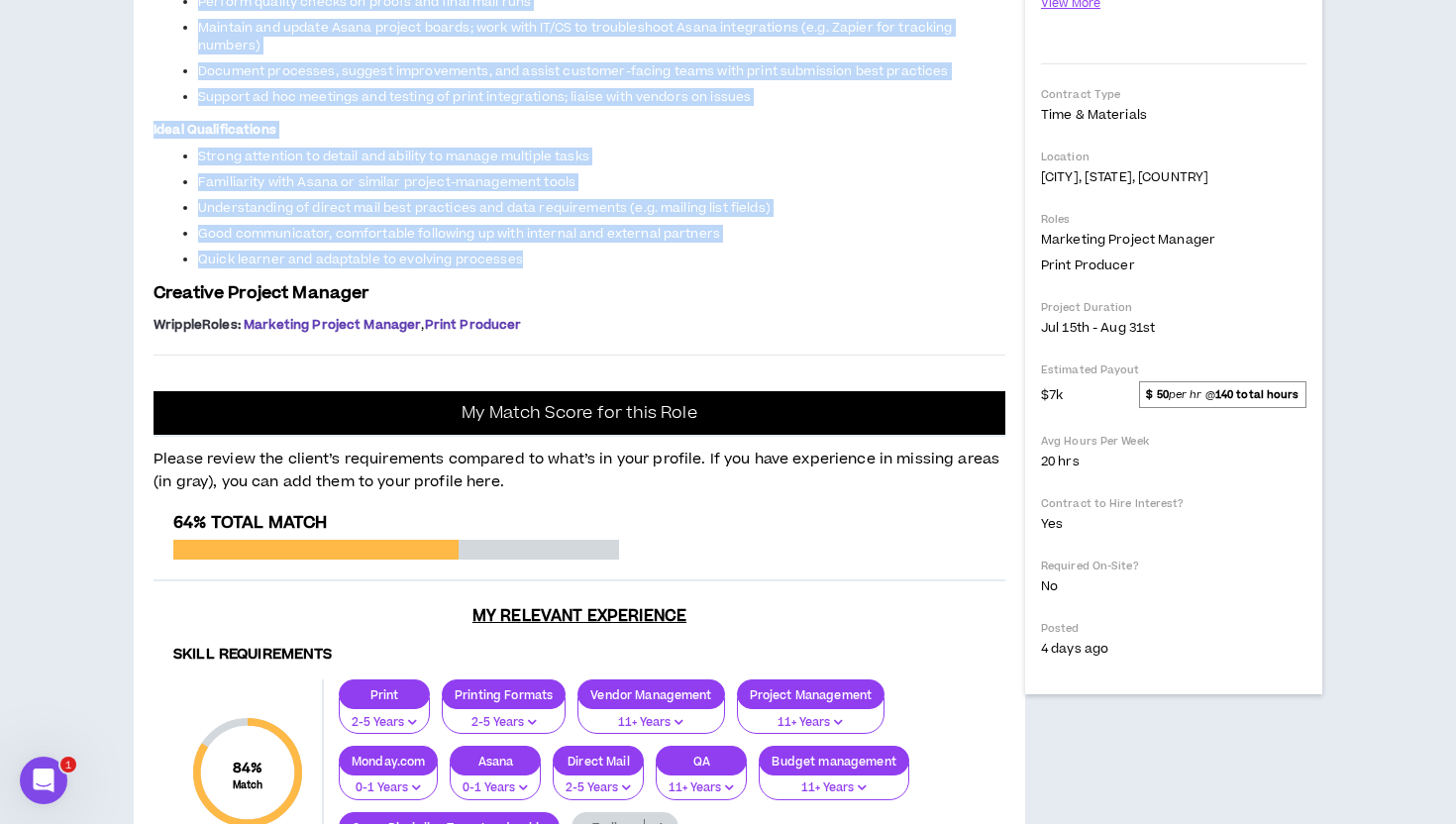 drag, startPoint x: 522, startPoint y: 733, endPoint x: 141, endPoint y: 305, distance: 573.014 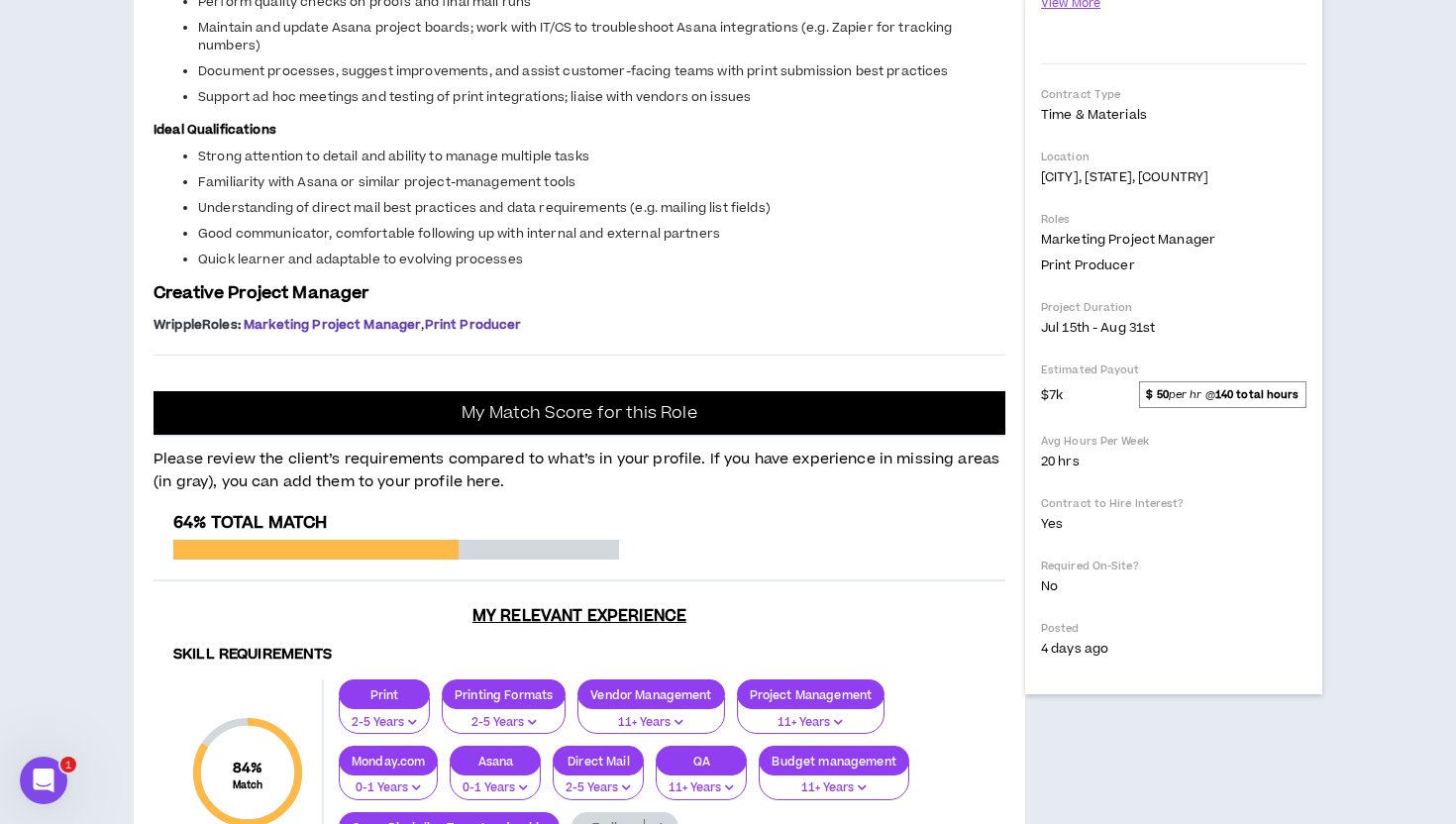 click on "Track budgets, chargebacks, and vendor invoices" at bounding box center (357, -50) 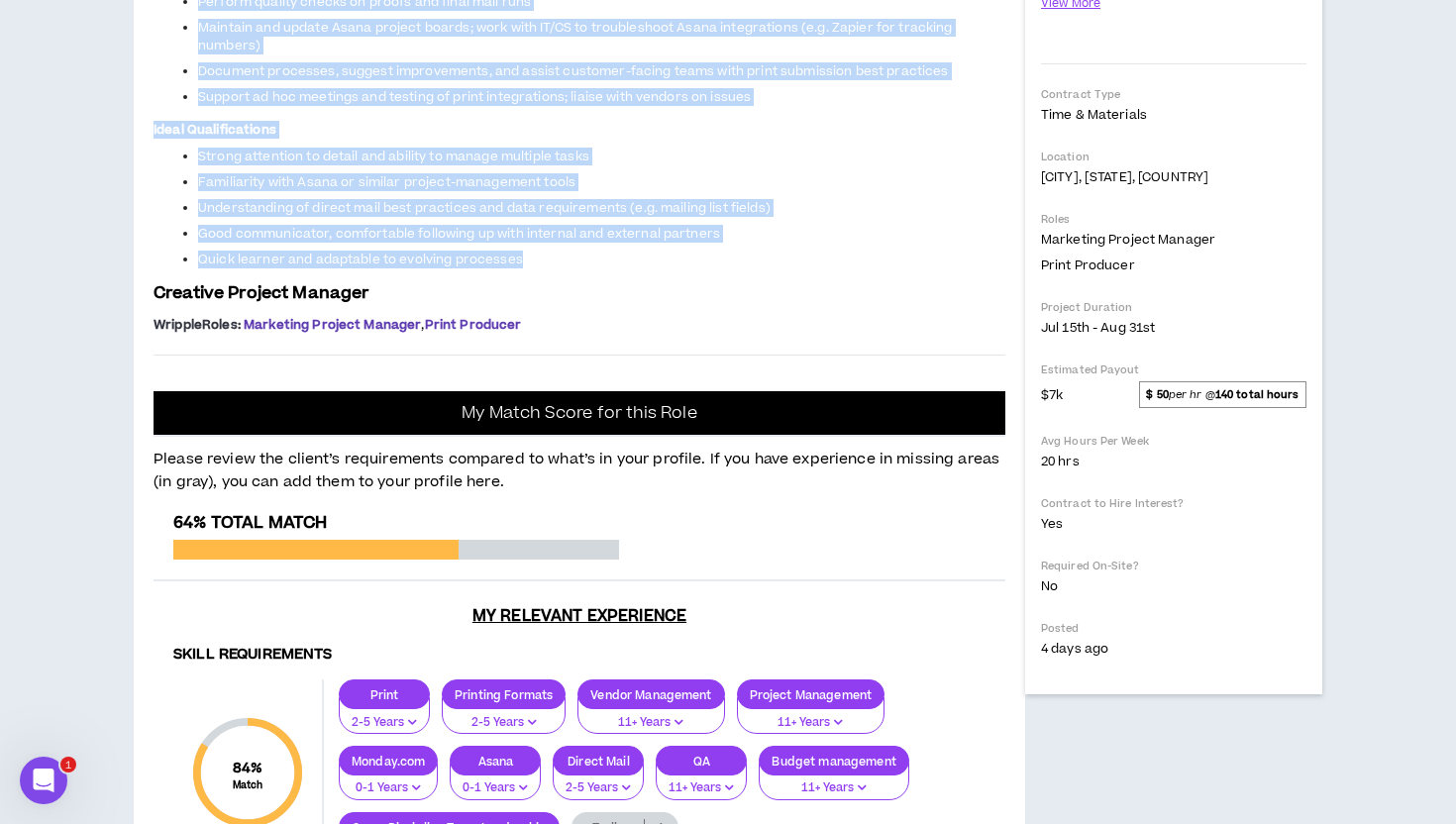 drag, startPoint x: 150, startPoint y: 294, endPoint x: 529, endPoint y: 744, distance: 588.3375 